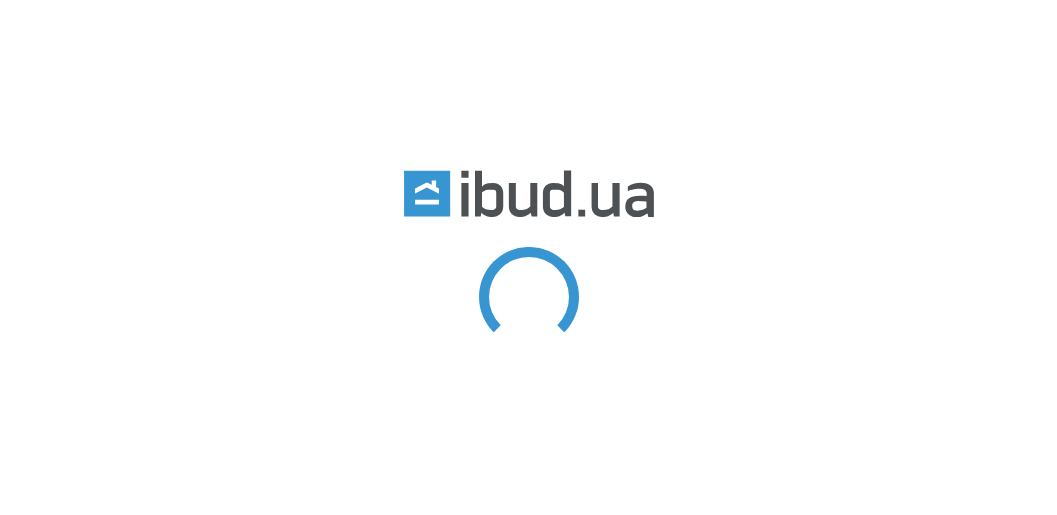 scroll, scrollTop: 0, scrollLeft: 0, axis: both 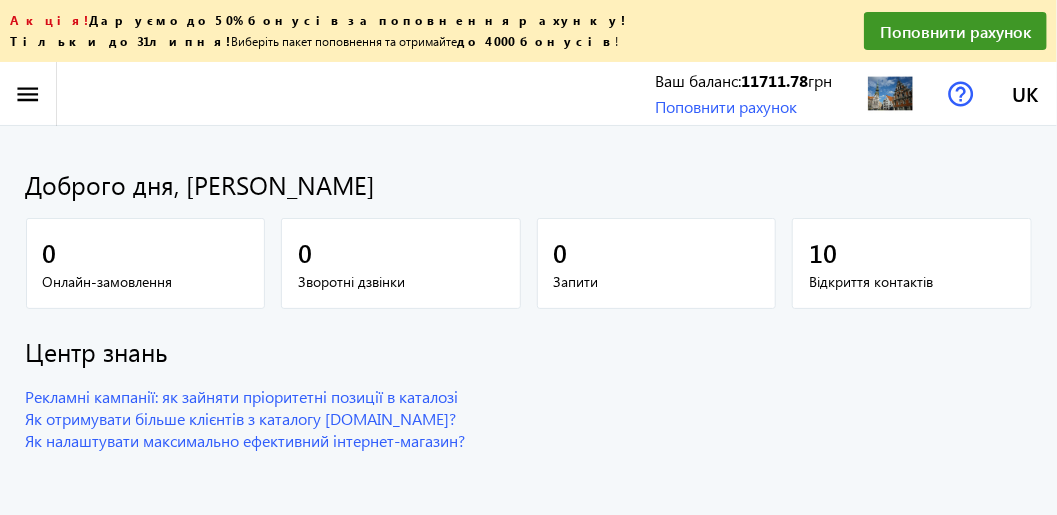 click on "menu" 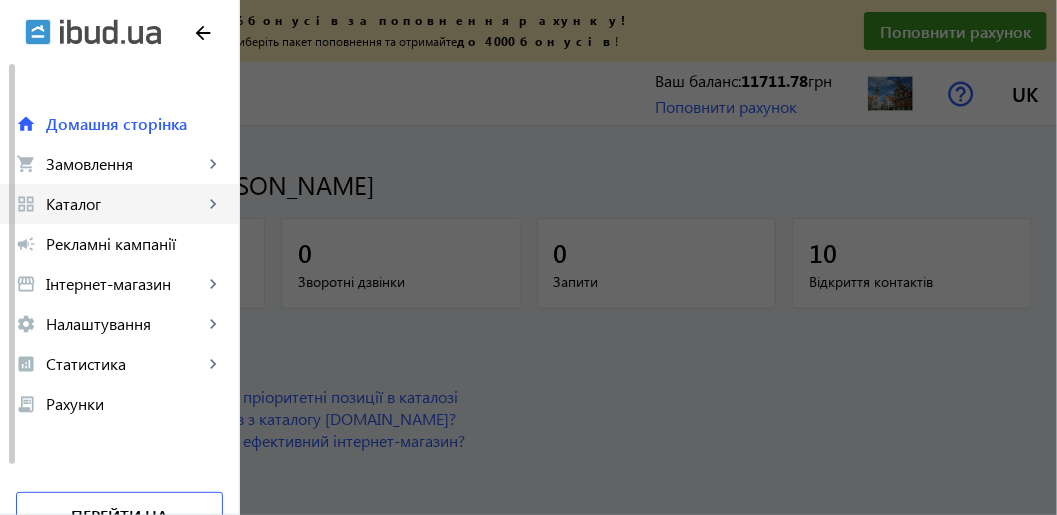 click on "Каталог" 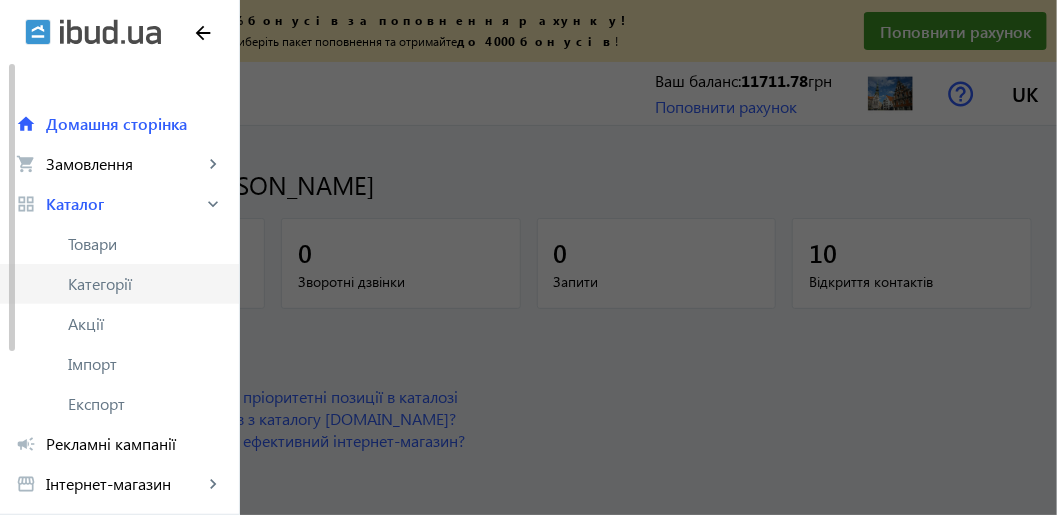click on "Категорії" 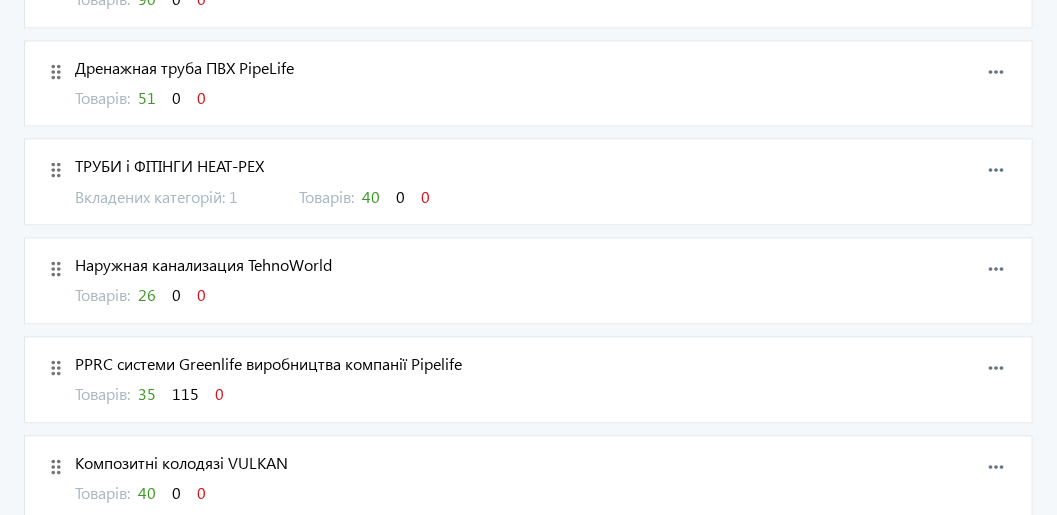 scroll, scrollTop: 1499, scrollLeft: 0, axis: vertical 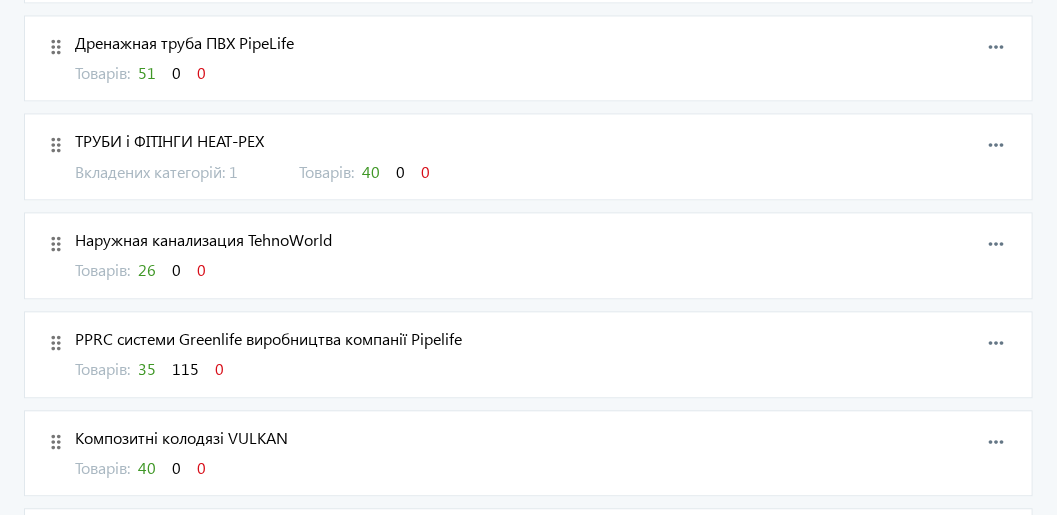 click on "26" at bounding box center (147, 269) 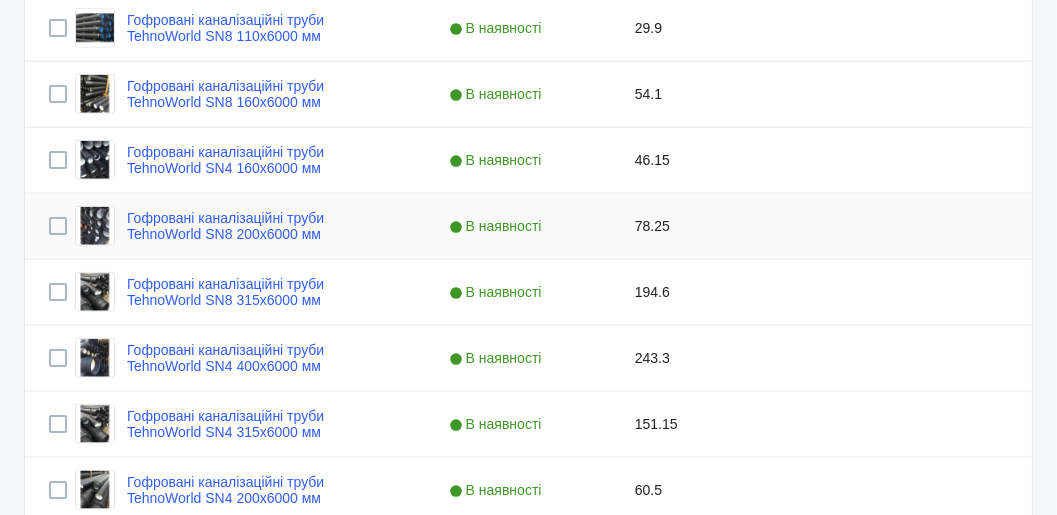 scroll, scrollTop: 499, scrollLeft: 0, axis: vertical 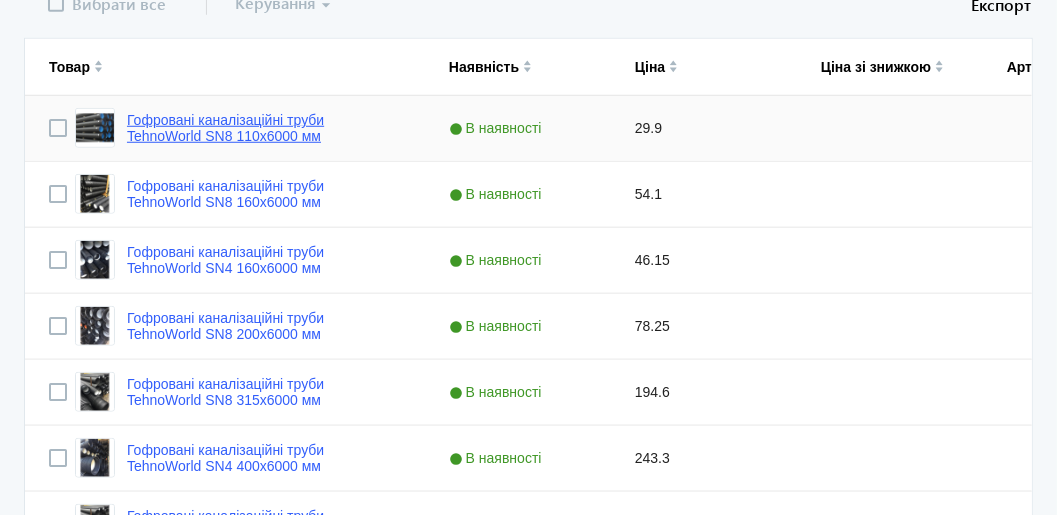 click on "Гофровані каналізаційні труби TehnoWorld SN8 110x6000 мм" 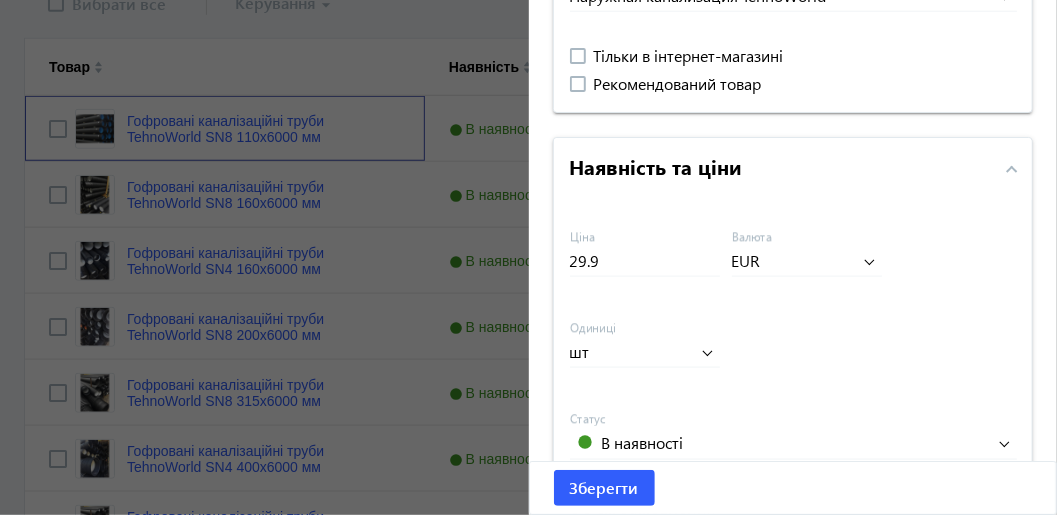 scroll, scrollTop: 800, scrollLeft: 0, axis: vertical 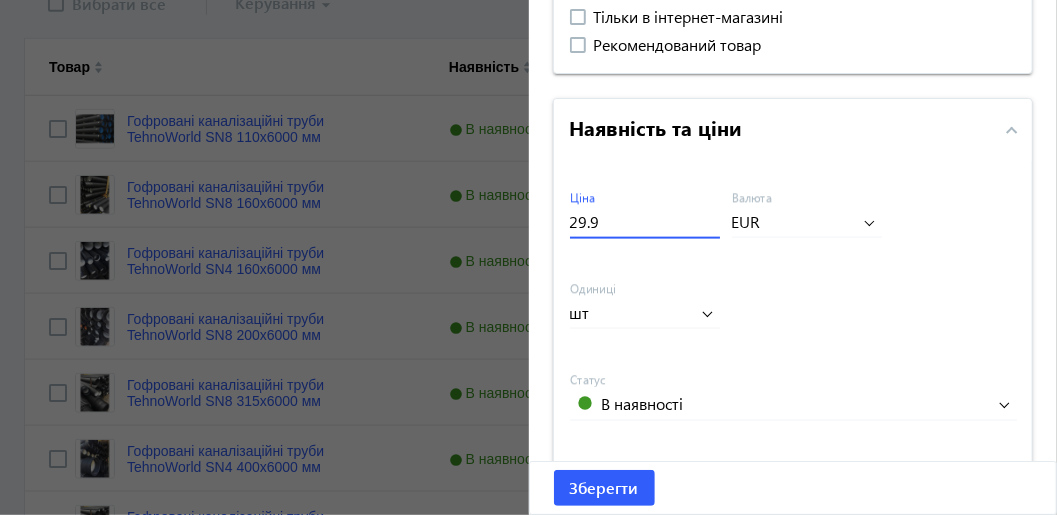 click on "29.9 Ціна EUR Валюта шт Одиниці В наявності Статус Об'єм замовлення від до" at bounding box center [793, 377] 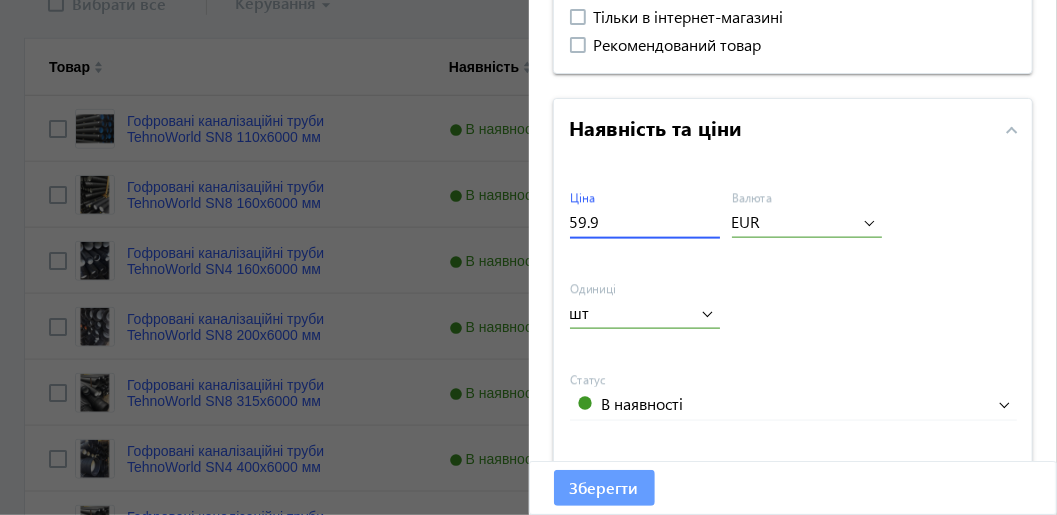 type on "59.9" 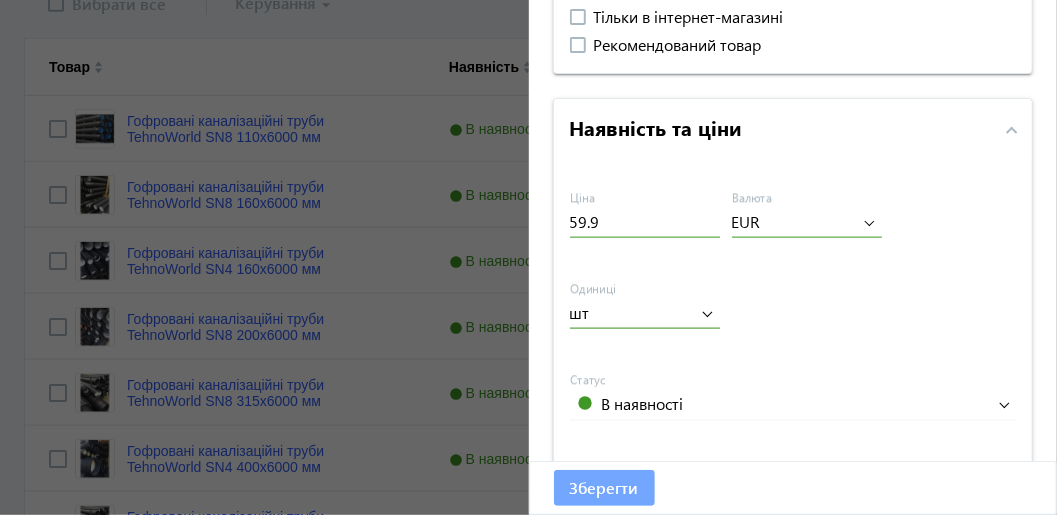 click on "Зберегти" 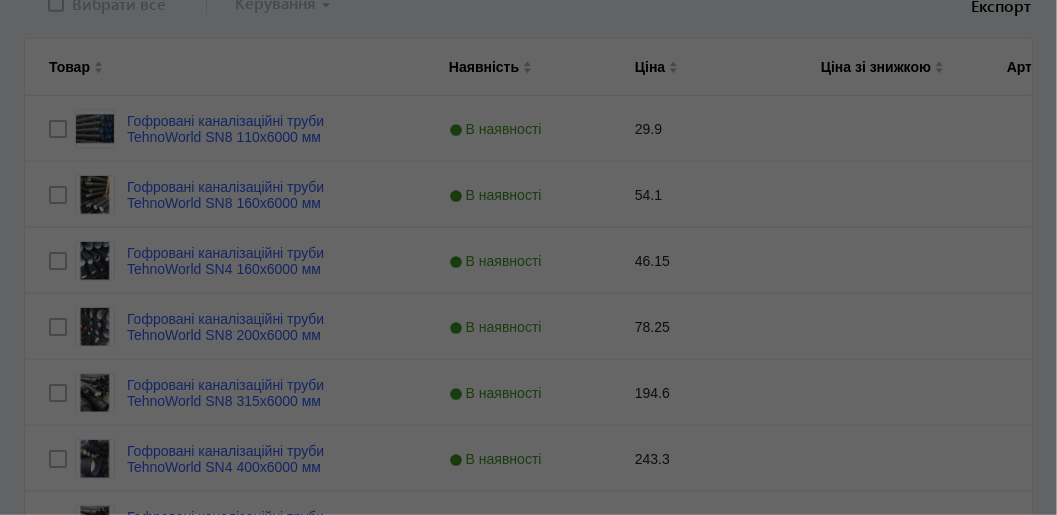 scroll, scrollTop: 0, scrollLeft: 0, axis: both 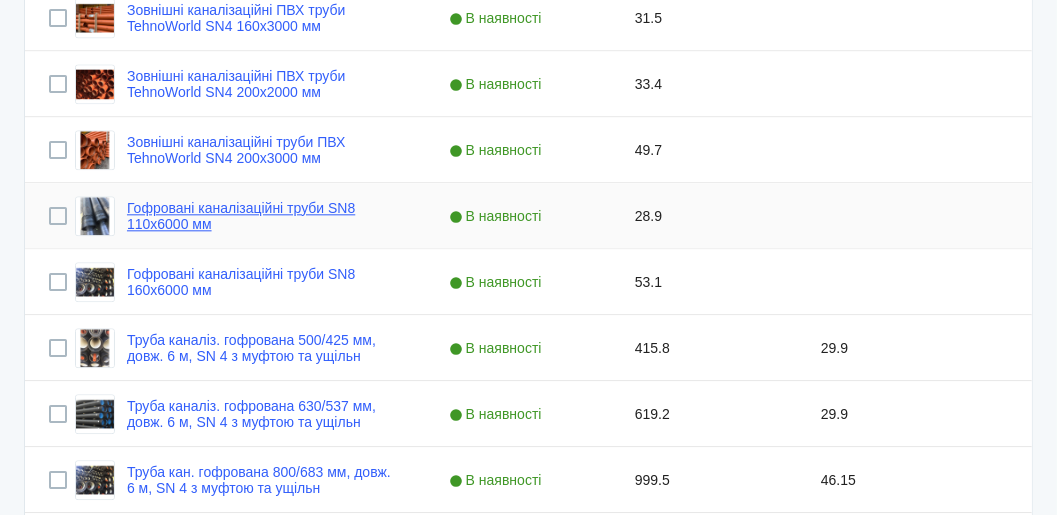 click on "Гофровані каналізаційні труби SN8 110x6000 мм" 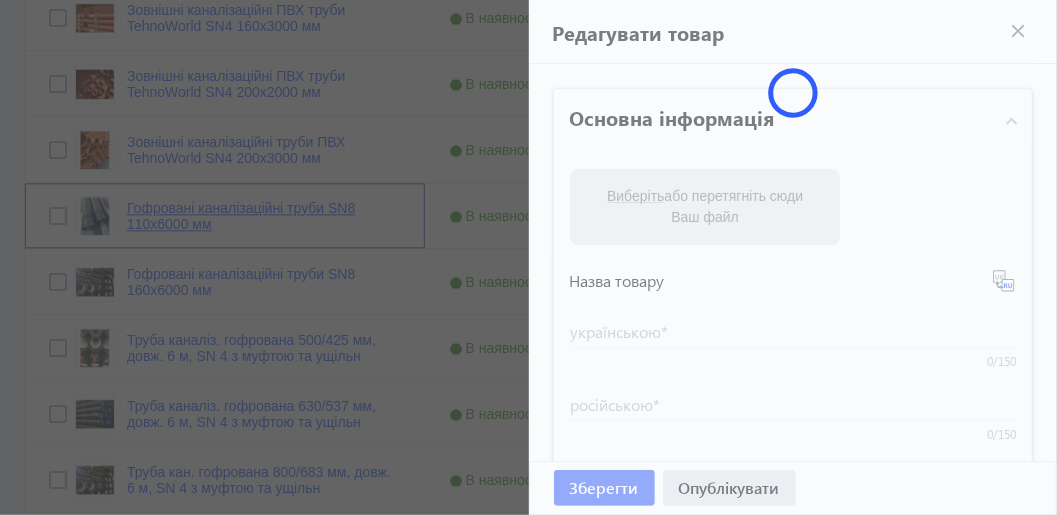 type on "Гофровані каналізаційні труби SN8 110x6000 мм" 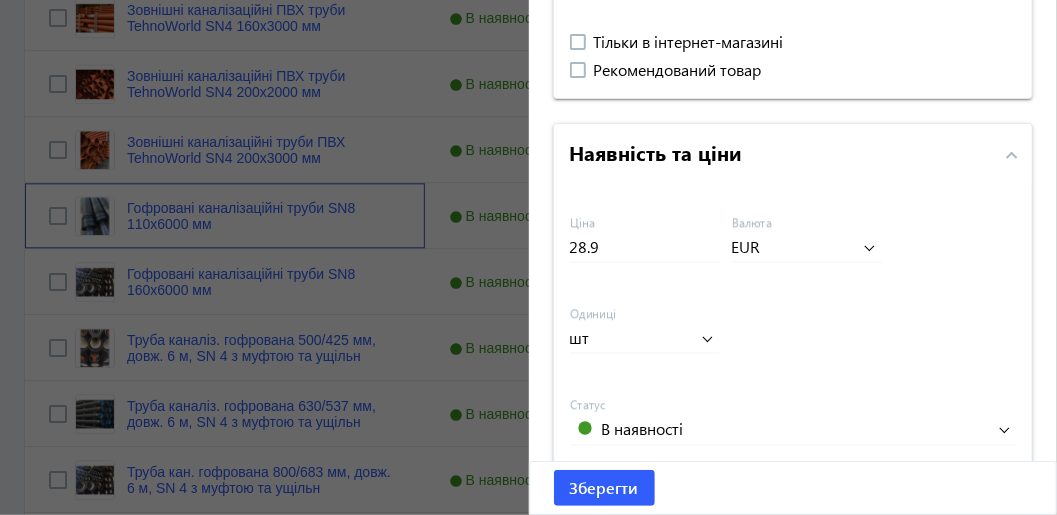 scroll, scrollTop: 800, scrollLeft: 0, axis: vertical 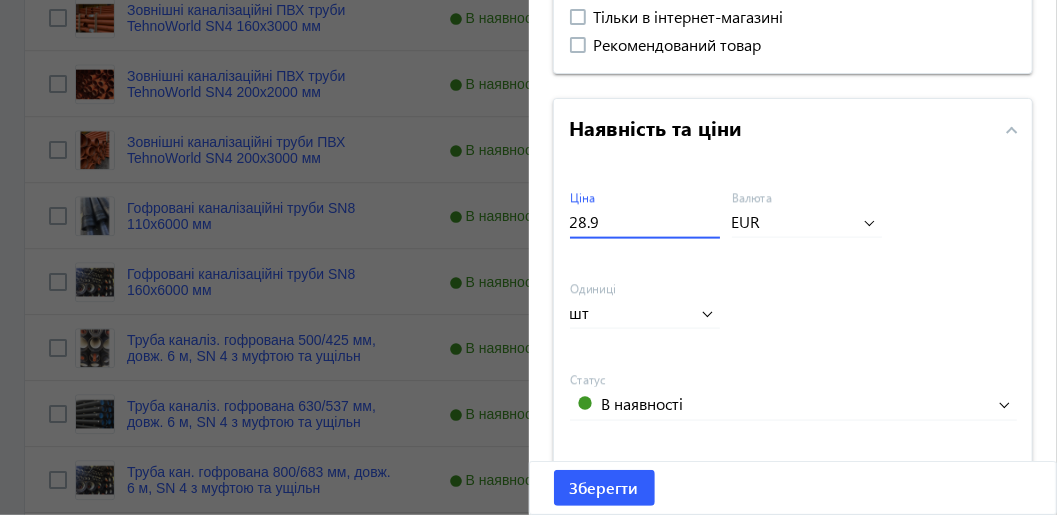 click on "28.9 Ціна EUR Валюта шт Одиниці В наявності Статус Об'єм замовлення від до" at bounding box center [793, 377] 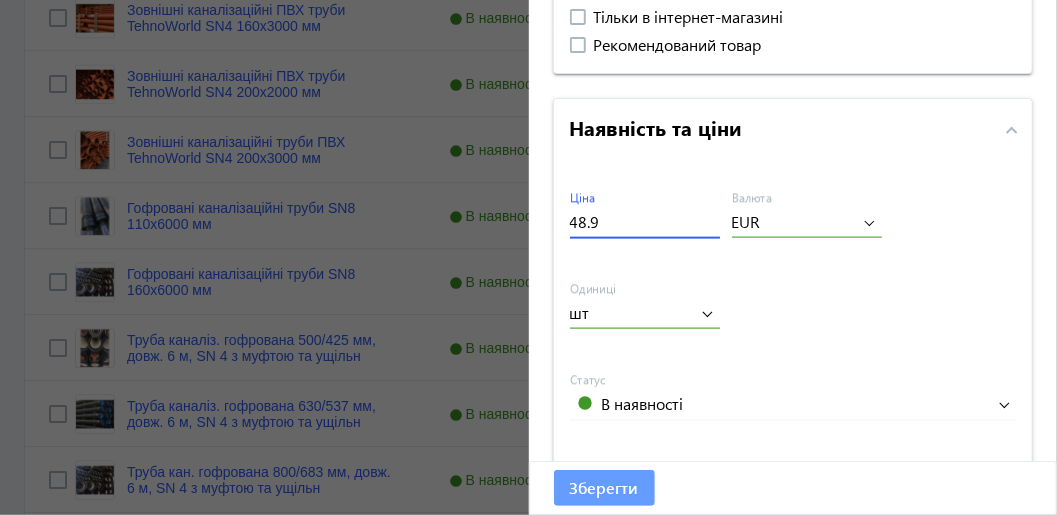 type on "48.9" 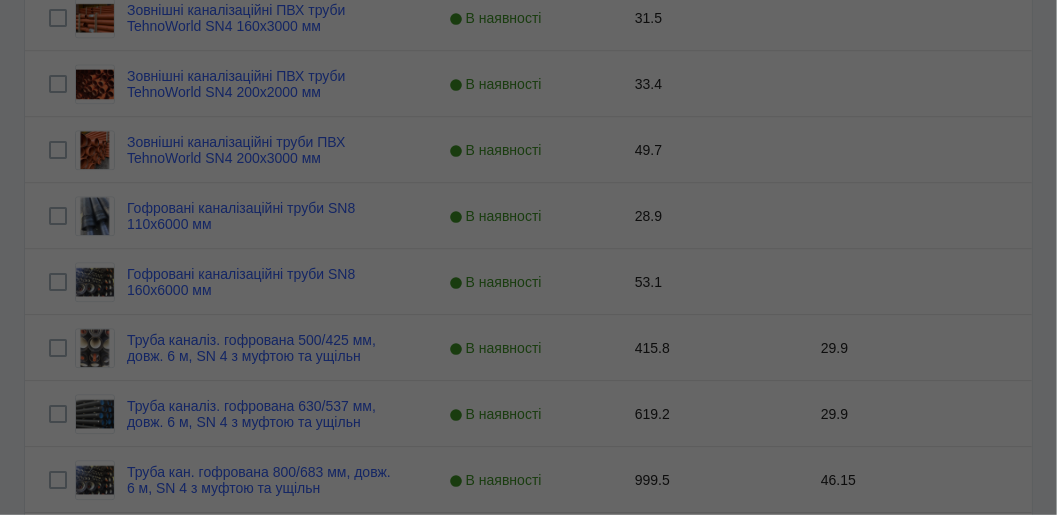 scroll, scrollTop: 0, scrollLeft: 0, axis: both 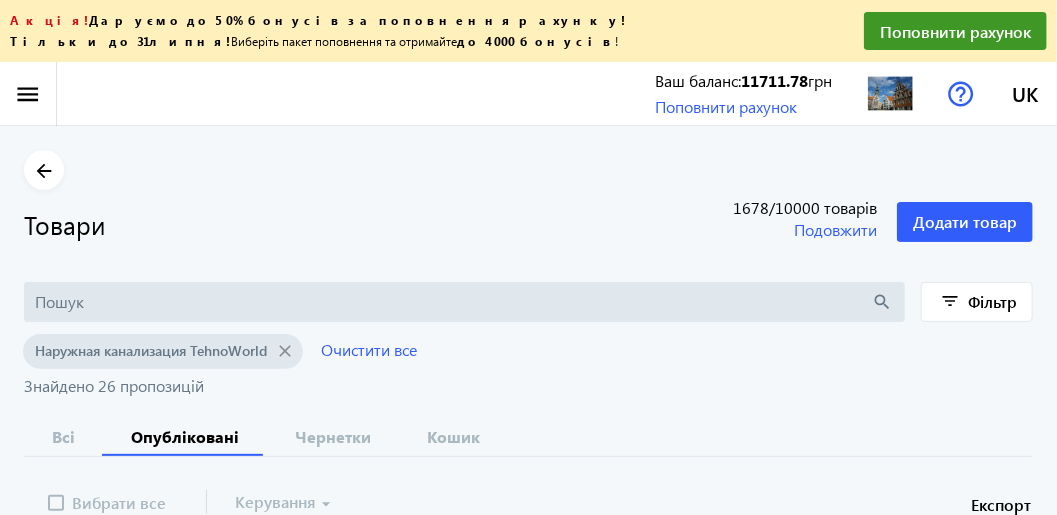 click on "arrow_back" 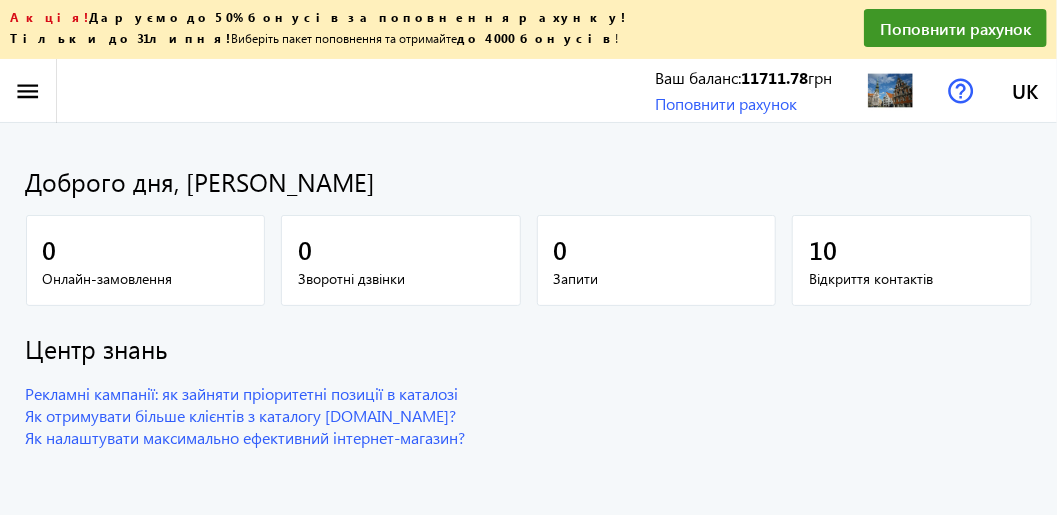 scroll, scrollTop: 4, scrollLeft: 0, axis: vertical 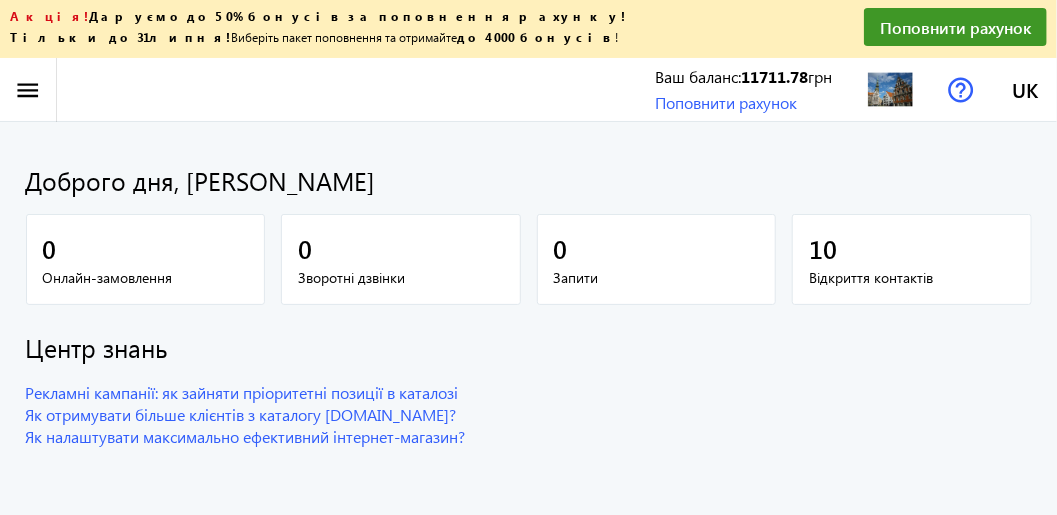 click on "menu" 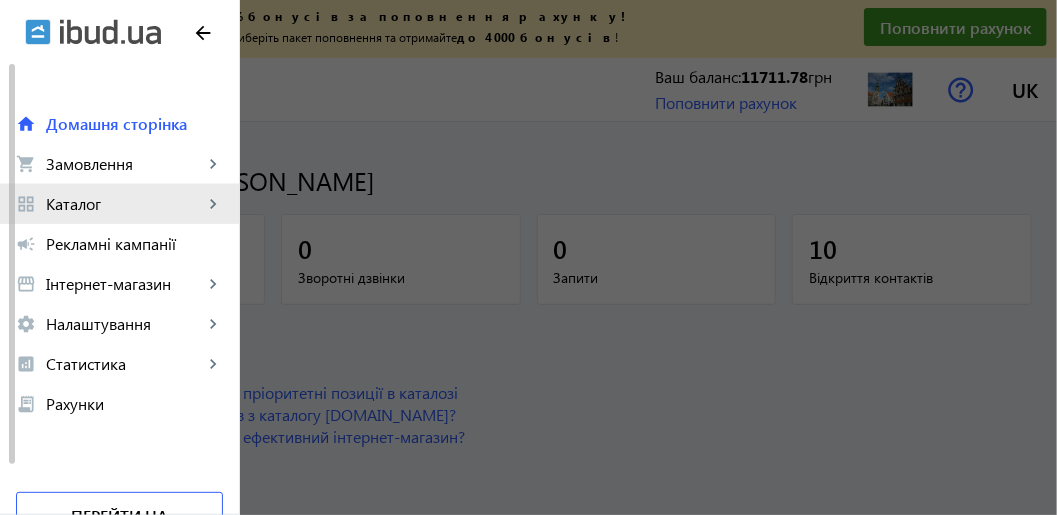 click on "Каталог" 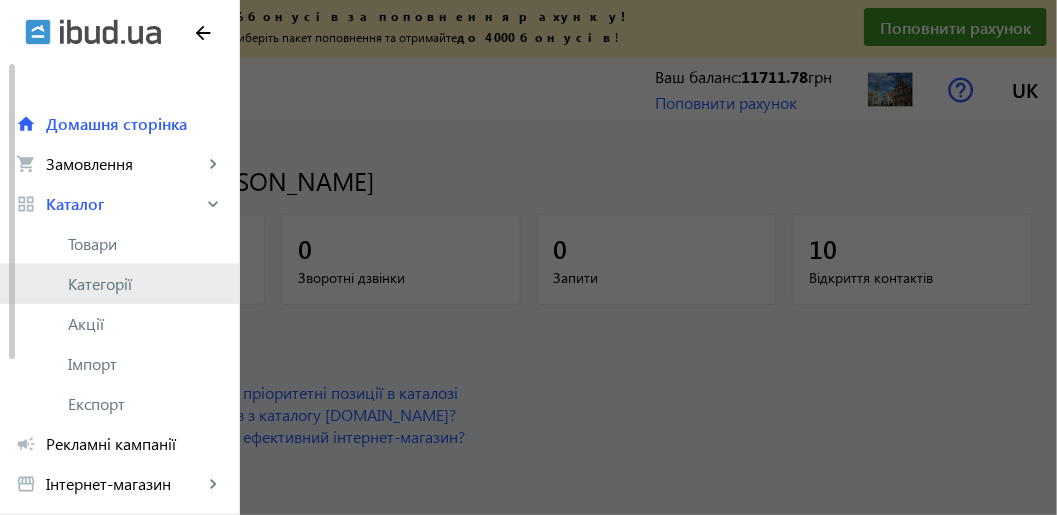 click on "Категорії" 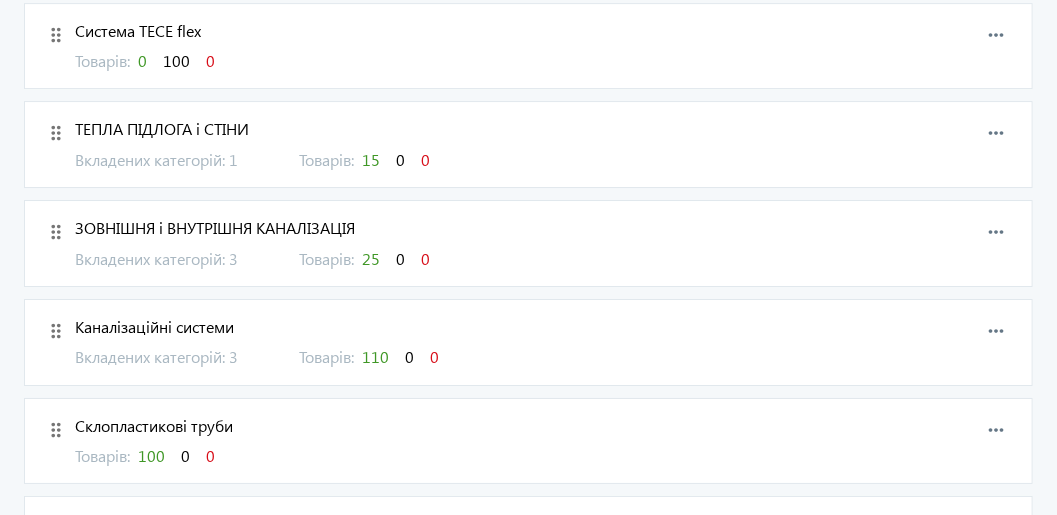 scroll, scrollTop: 2300, scrollLeft: 0, axis: vertical 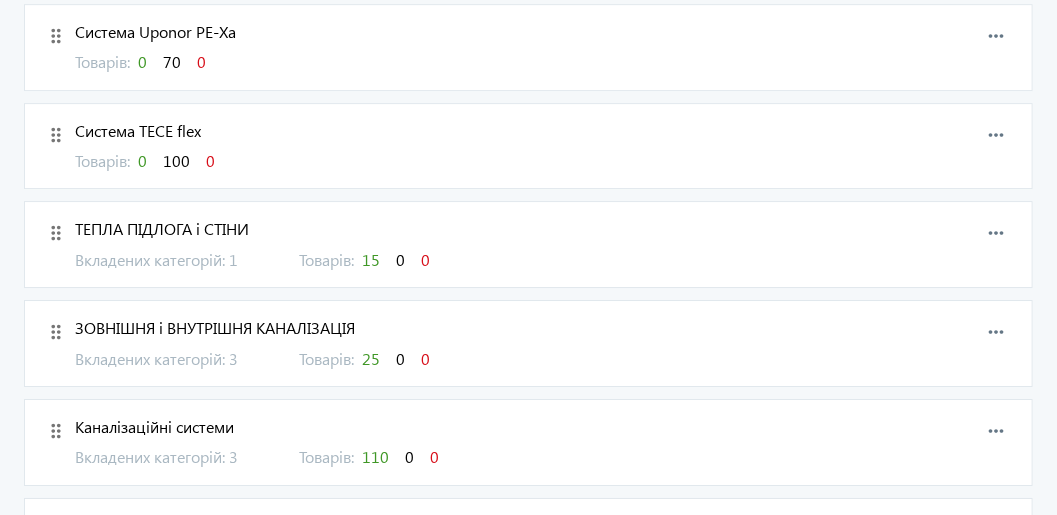 click on "110" at bounding box center [375, 456] 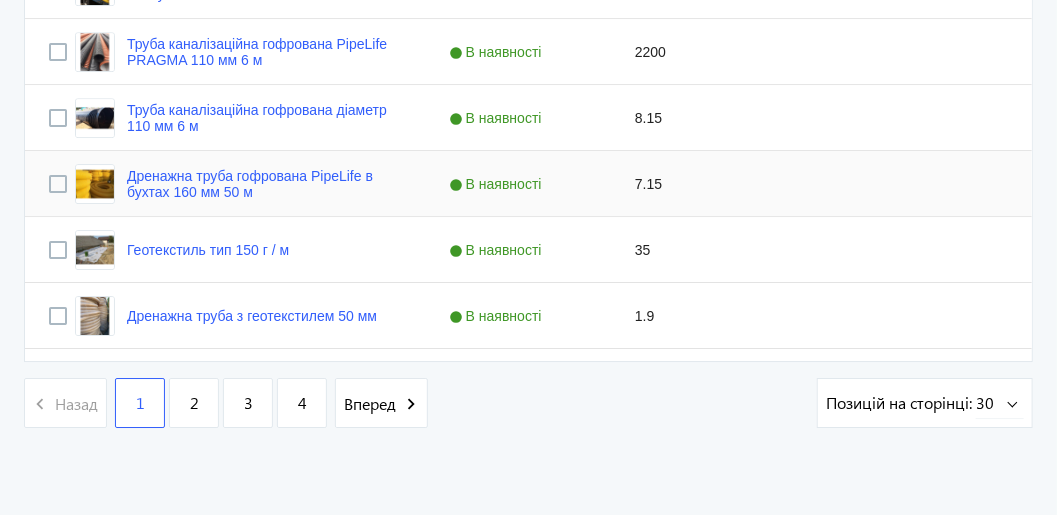 scroll, scrollTop: 2248, scrollLeft: 0, axis: vertical 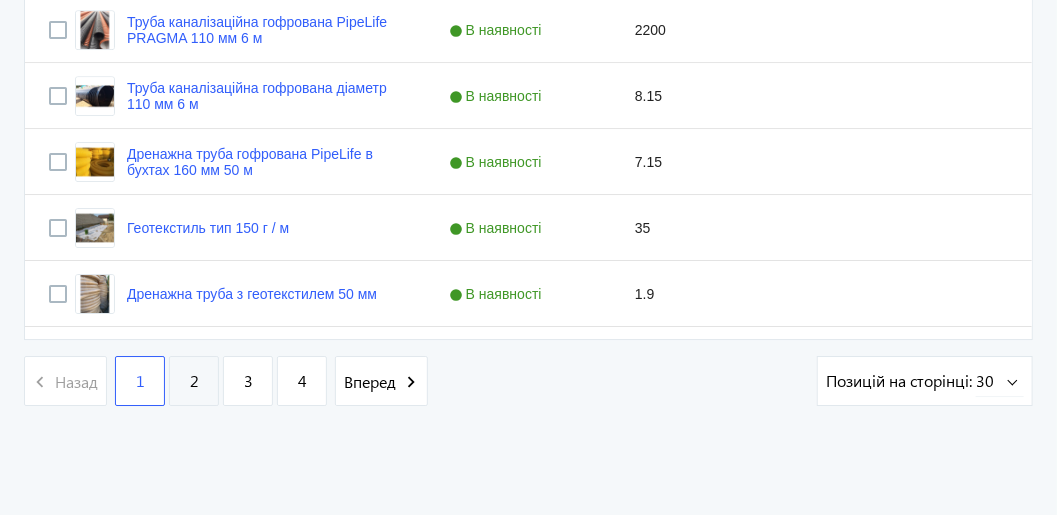 click on "2" 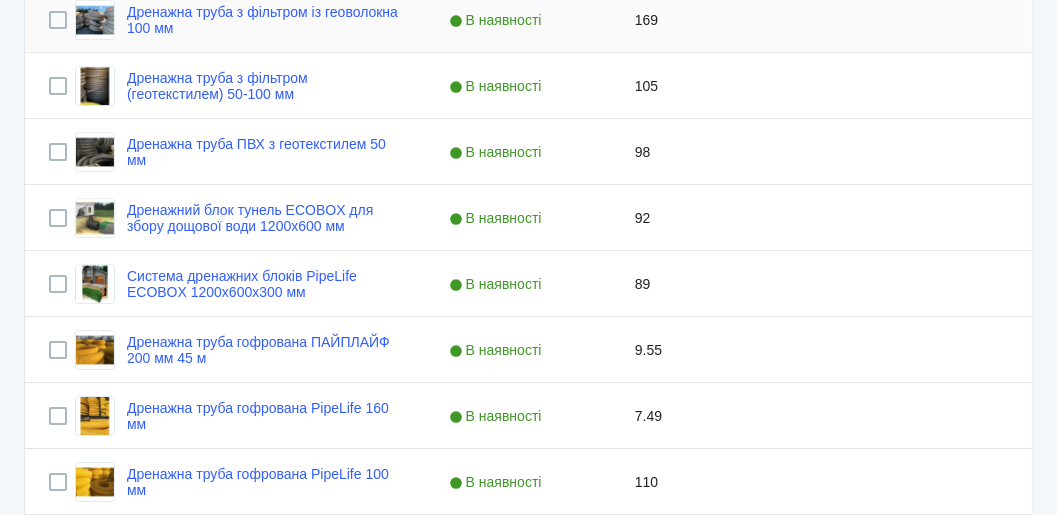 scroll, scrollTop: 2248, scrollLeft: 0, axis: vertical 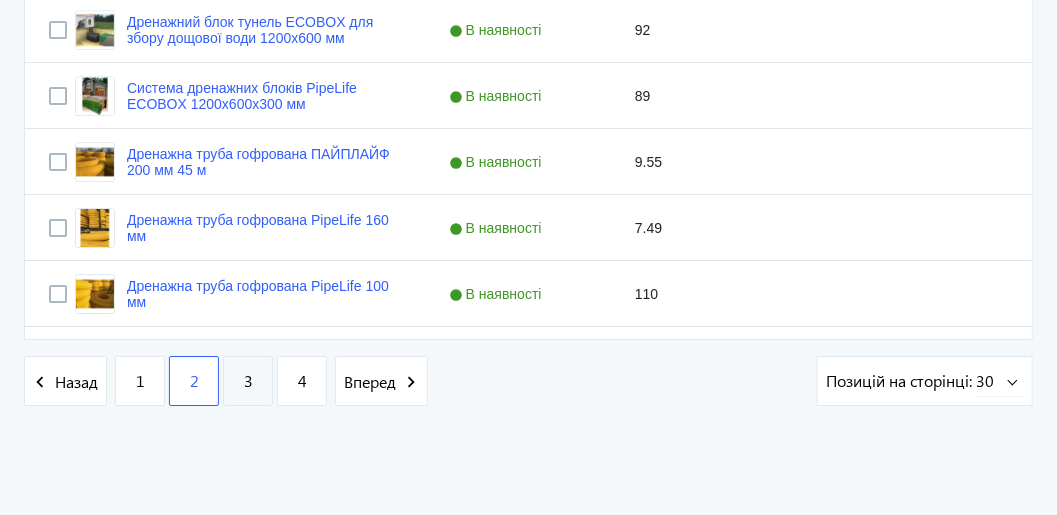 click on "3" 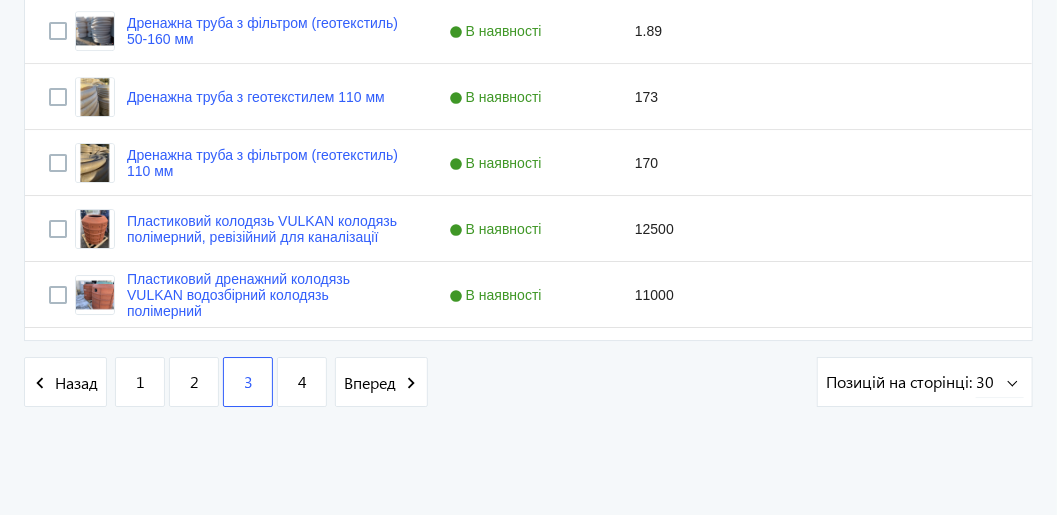 scroll, scrollTop: 2248, scrollLeft: 0, axis: vertical 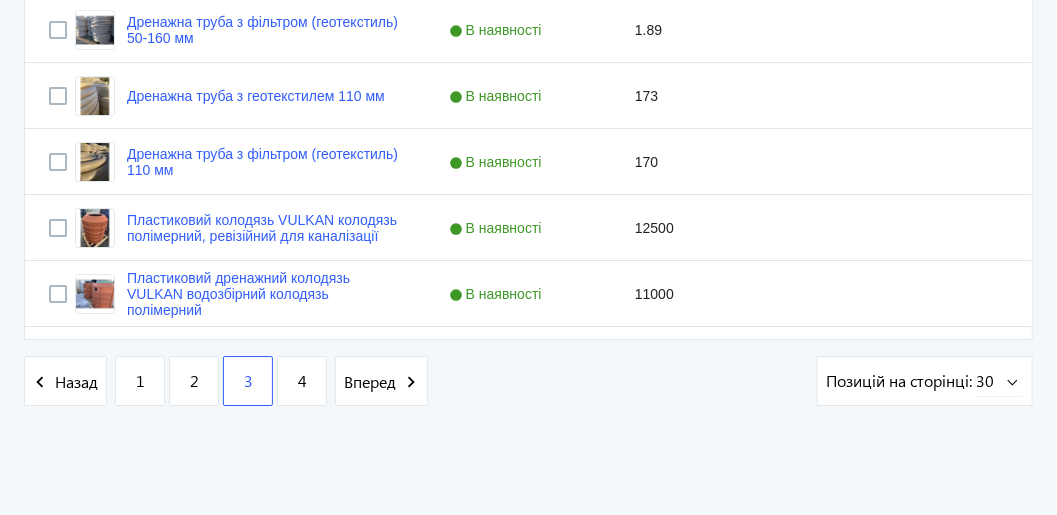 click on "4" 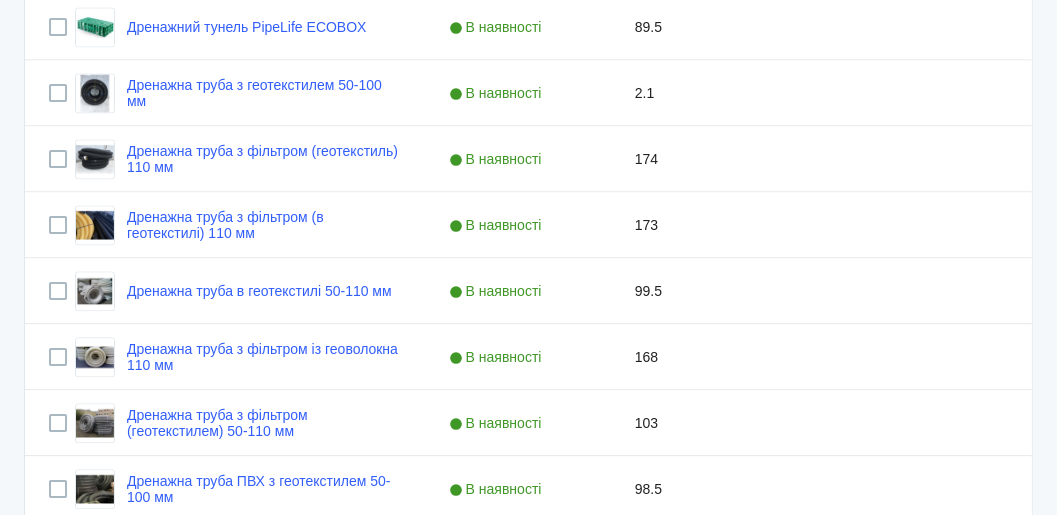 scroll, scrollTop: 1588, scrollLeft: 0, axis: vertical 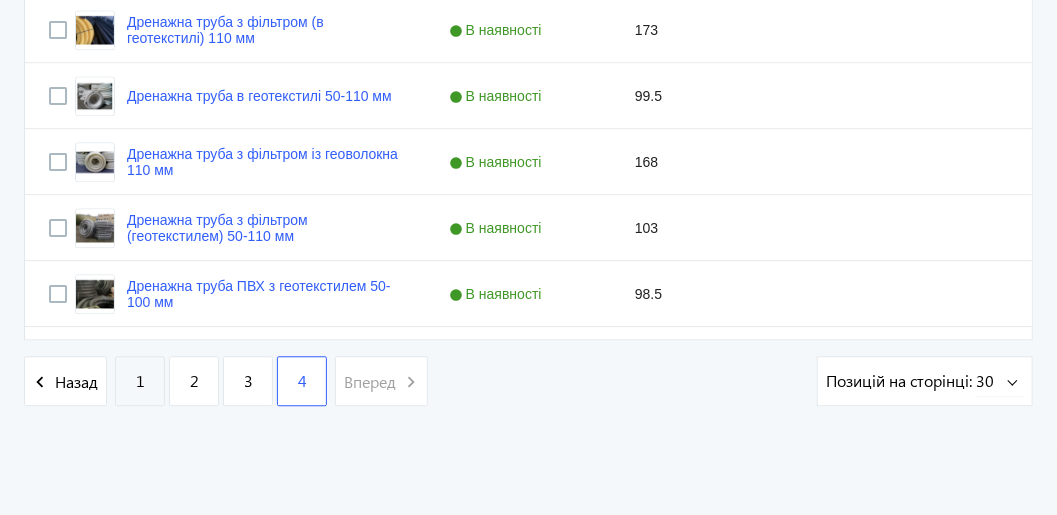 click on "1" 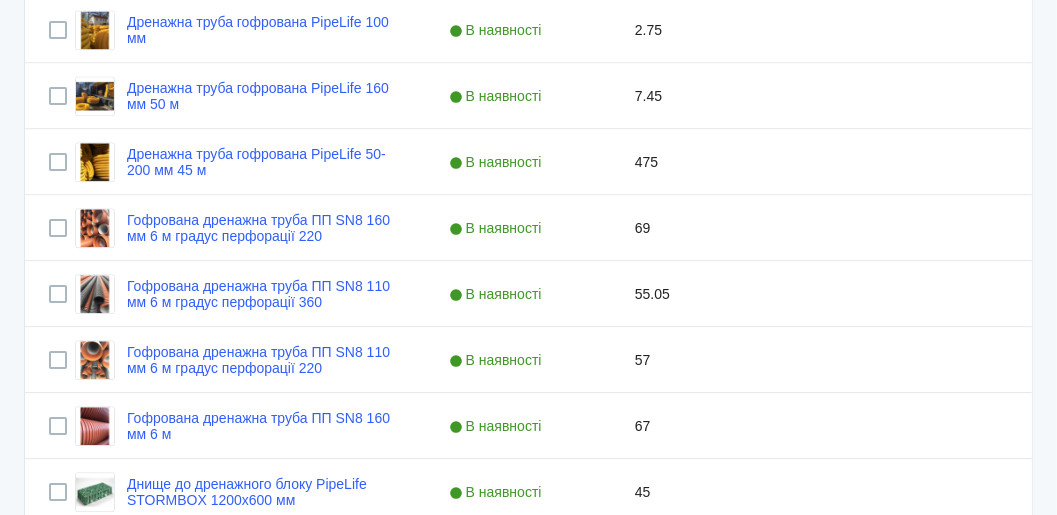 scroll, scrollTop: 0, scrollLeft: 0, axis: both 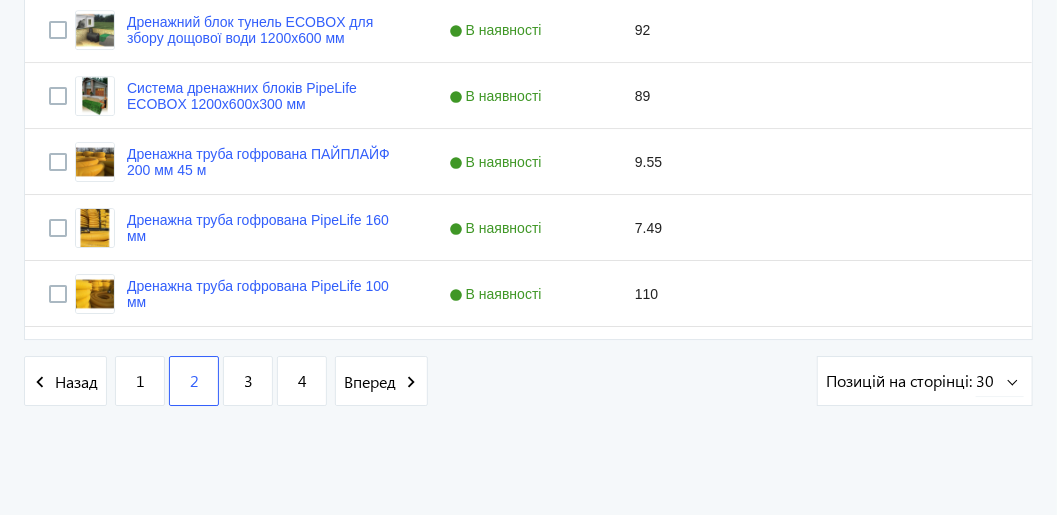 type 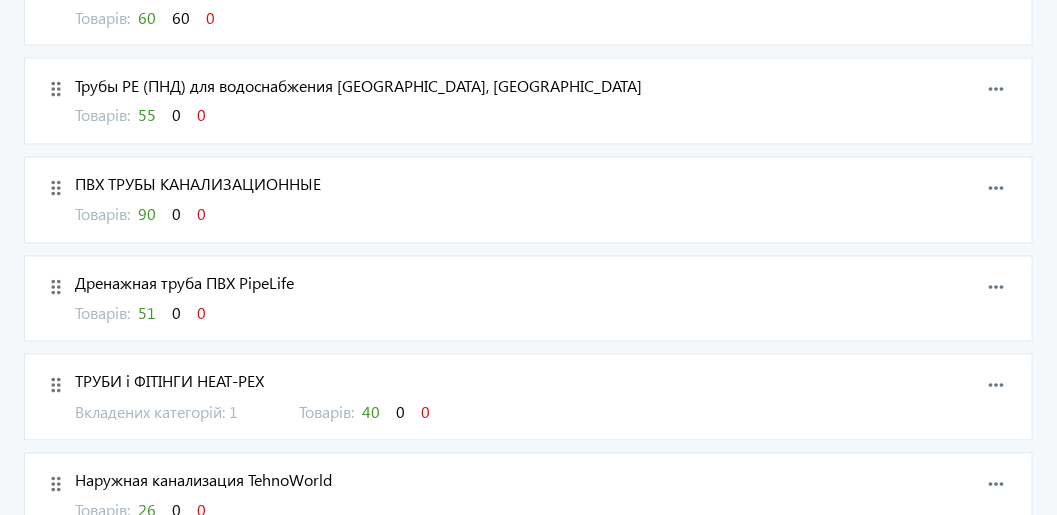 scroll, scrollTop: 1300, scrollLeft: 0, axis: vertical 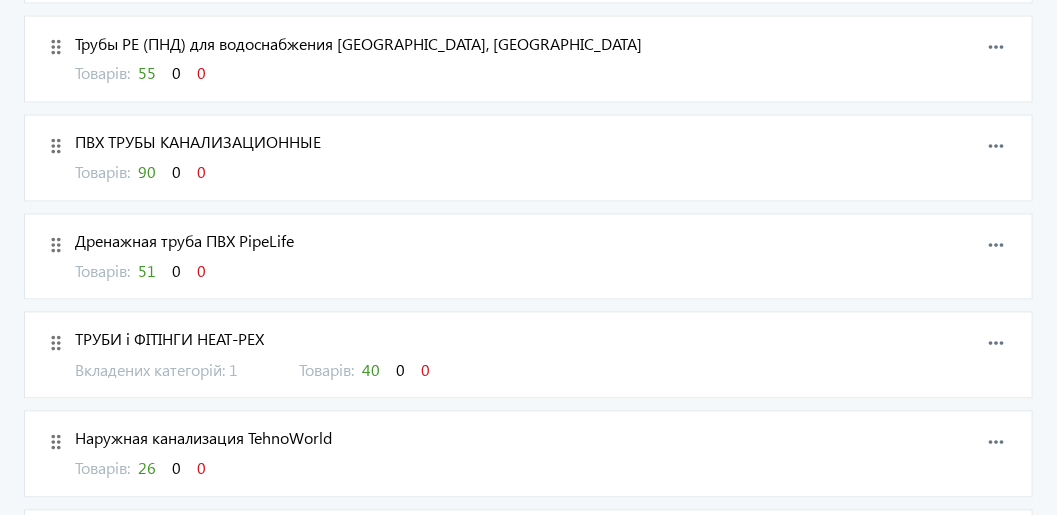 click on "55" at bounding box center (147, 73) 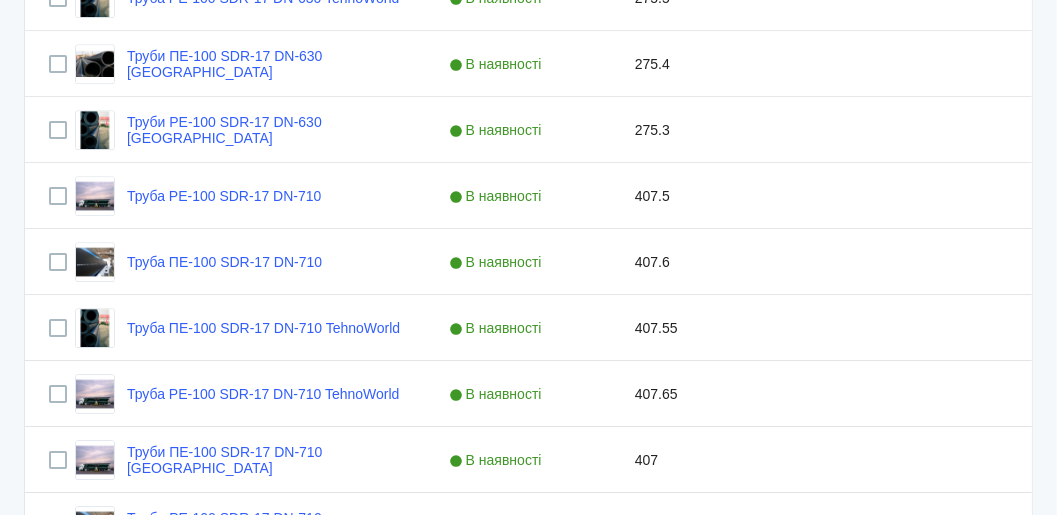 scroll, scrollTop: 2199, scrollLeft: 0, axis: vertical 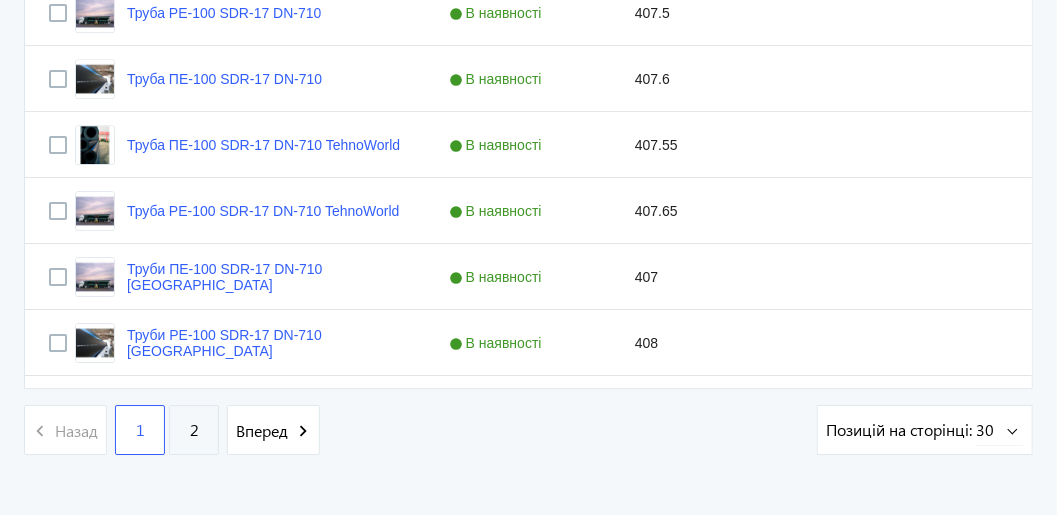 click on "2" 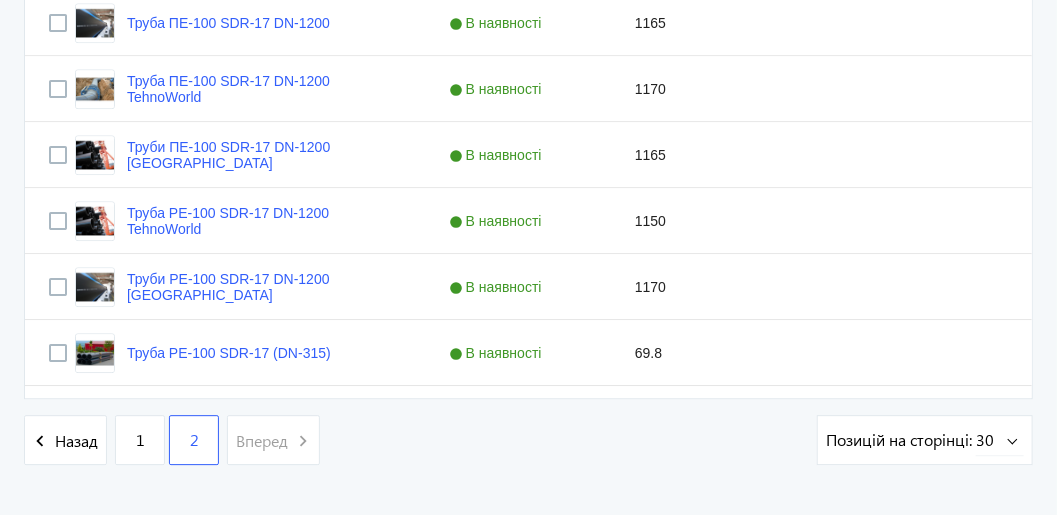 scroll, scrollTop: 1918, scrollLeft: 0, axis: vertical 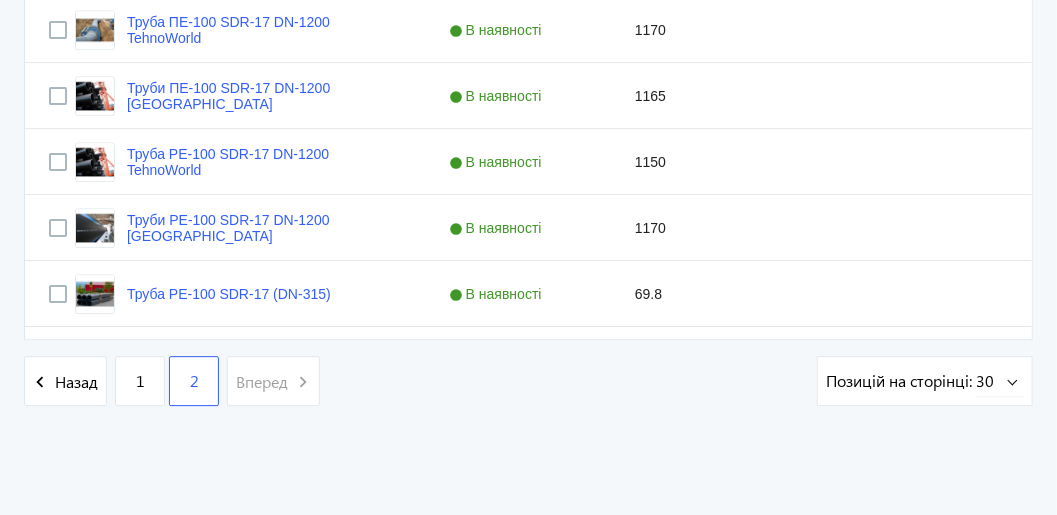 type 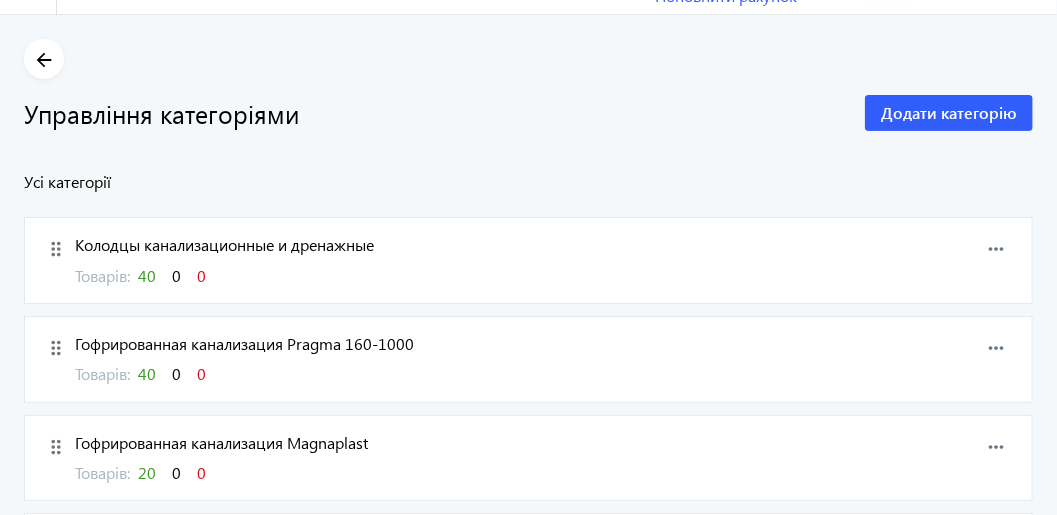scroll, scrollTop: 199, scrollLeft: 0, axis: vertical 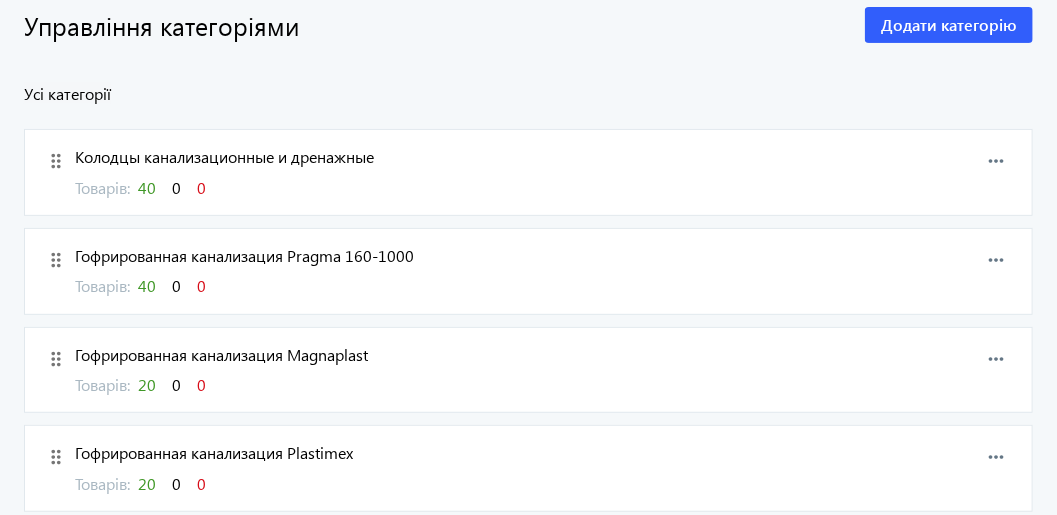 click on "40" at bounding box center (147, 187) 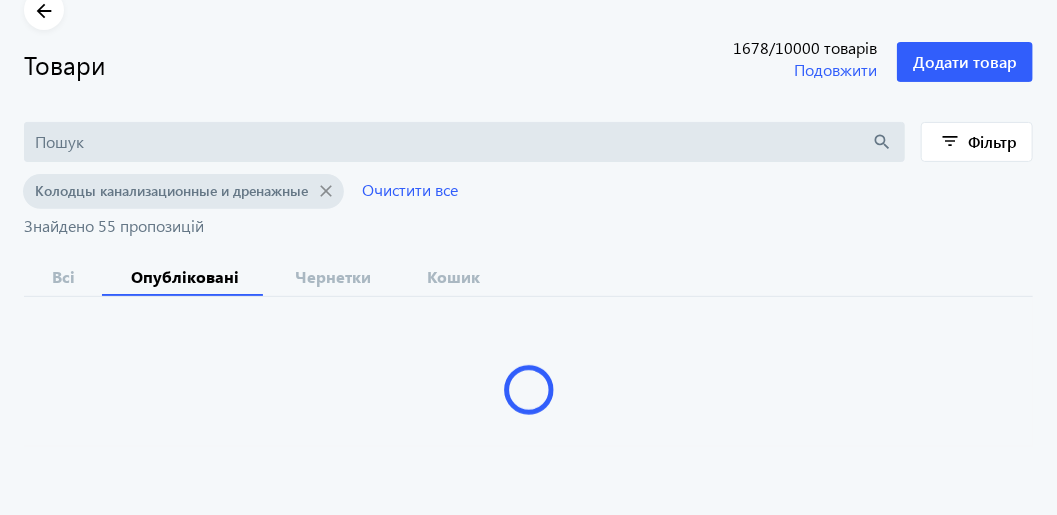 scroll, scrollTop: 0, scrollLeft: 0, axis: both 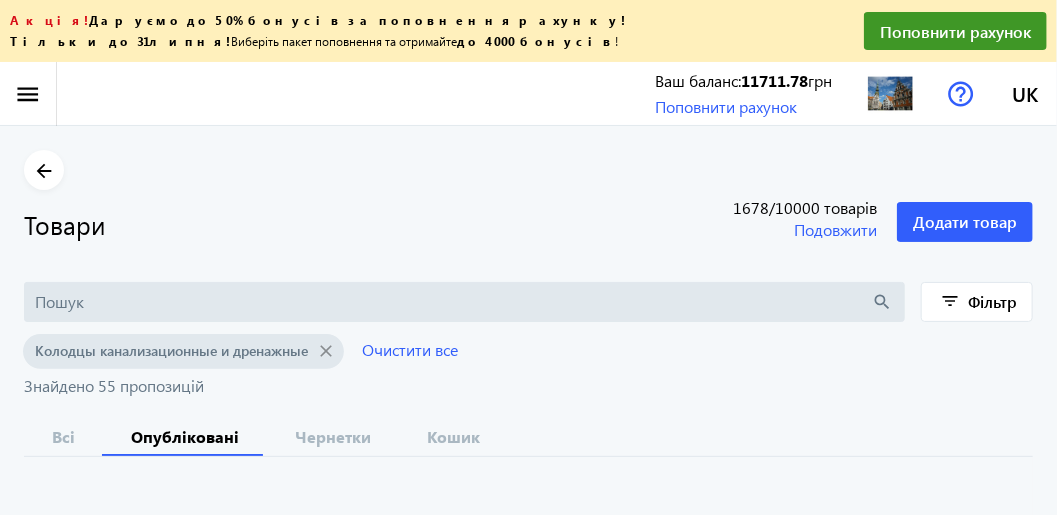 type 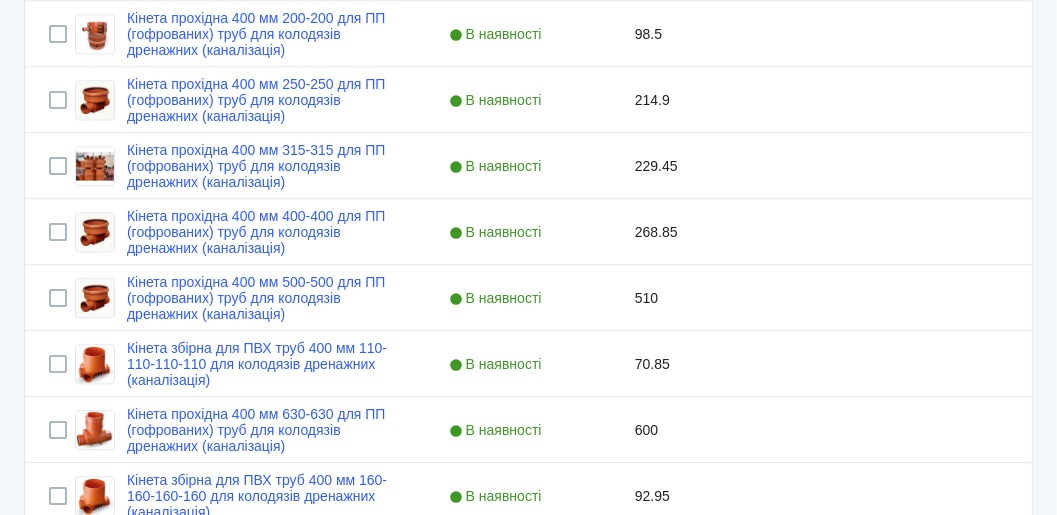 scroll, scrollTop: 899, scrollLeft: 0, axis: vertical 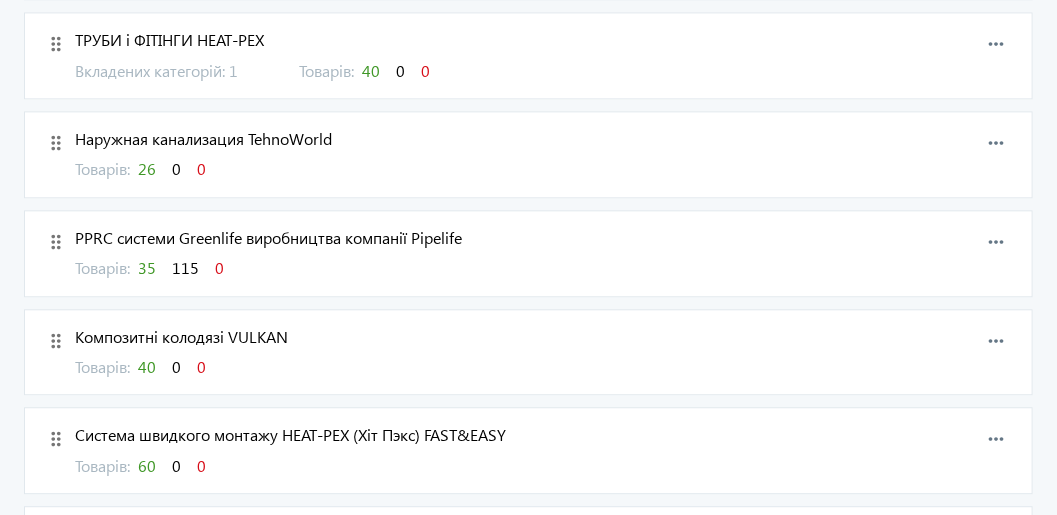 click on "26" at bounding box center (147, 168) 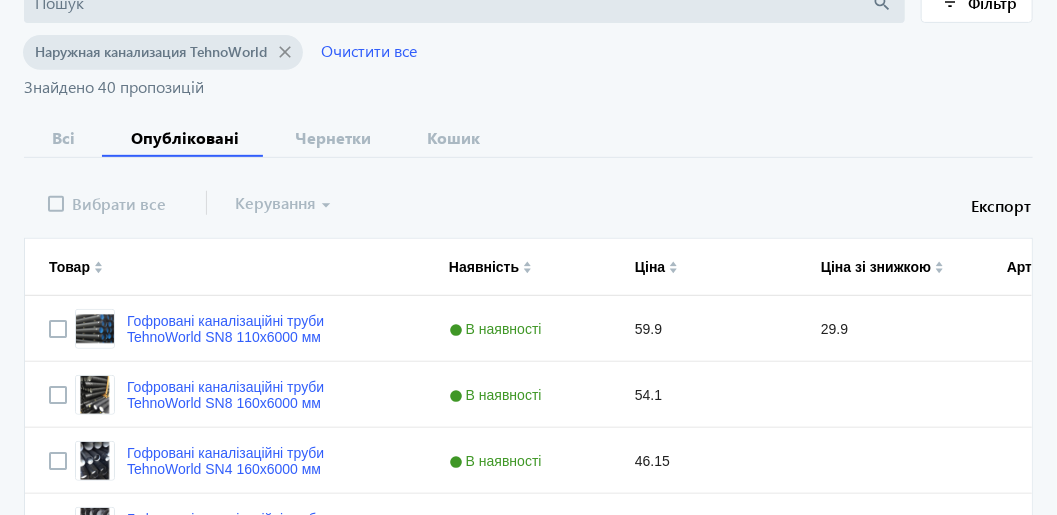 scroll, scrollTop: 499, scrollLeft: 0, axis: vertical 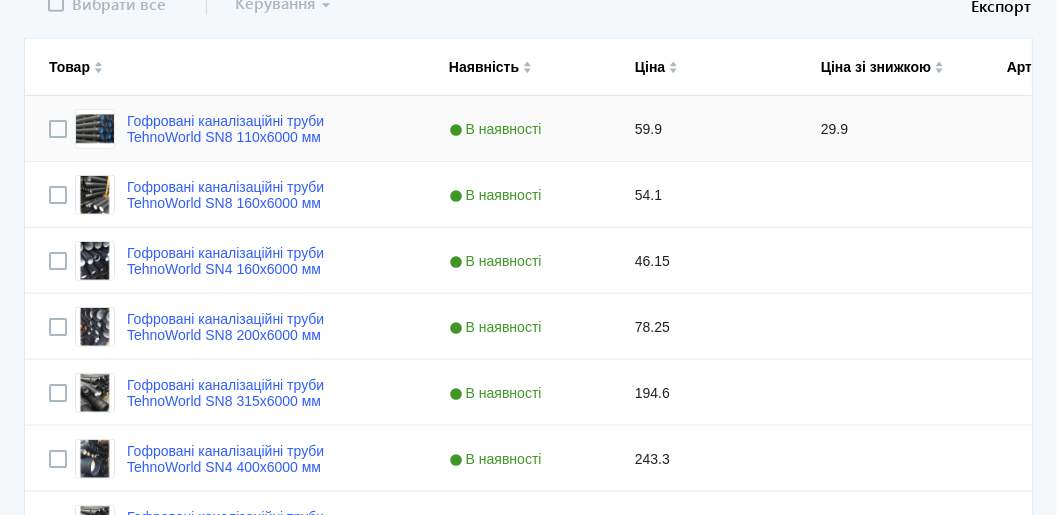 type 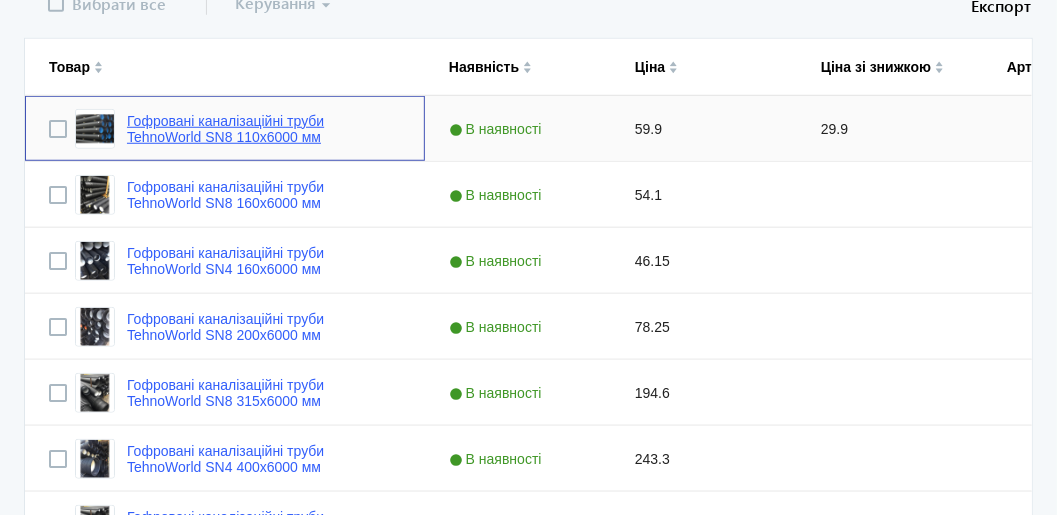 click on "Гофровані каналізаційні труби TehnoWorld SN8 110x6000 мм" 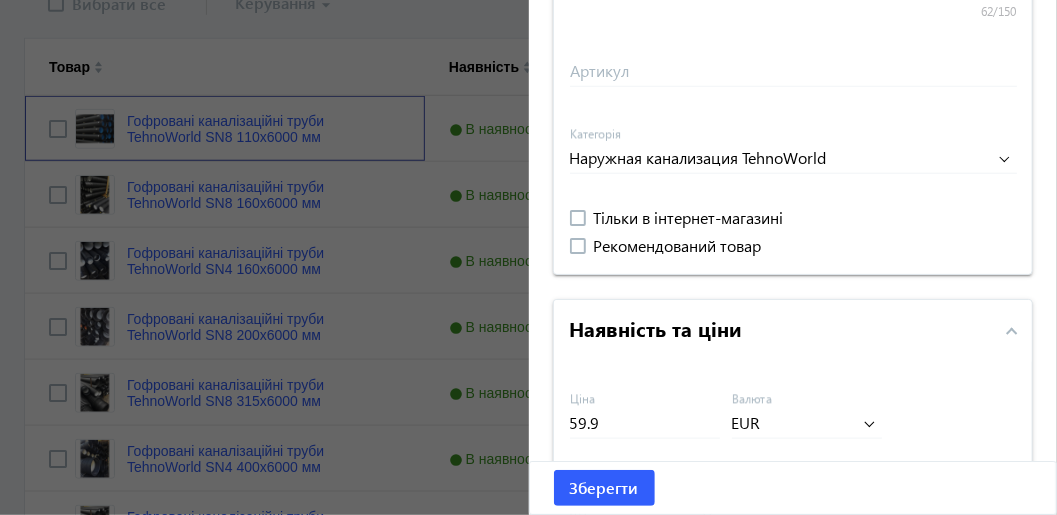 scroll, scrollTop: 800, scrollLeft: 0, axis: vertical 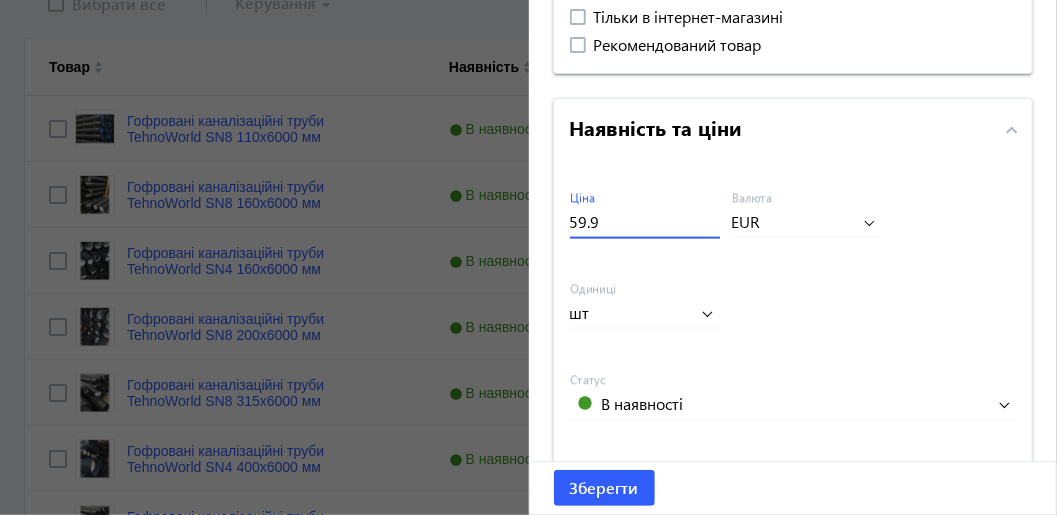 drag, startPoint x: 570, startPoint y: 225, endPoint x: 559, endPoint y: 225, distance: 11 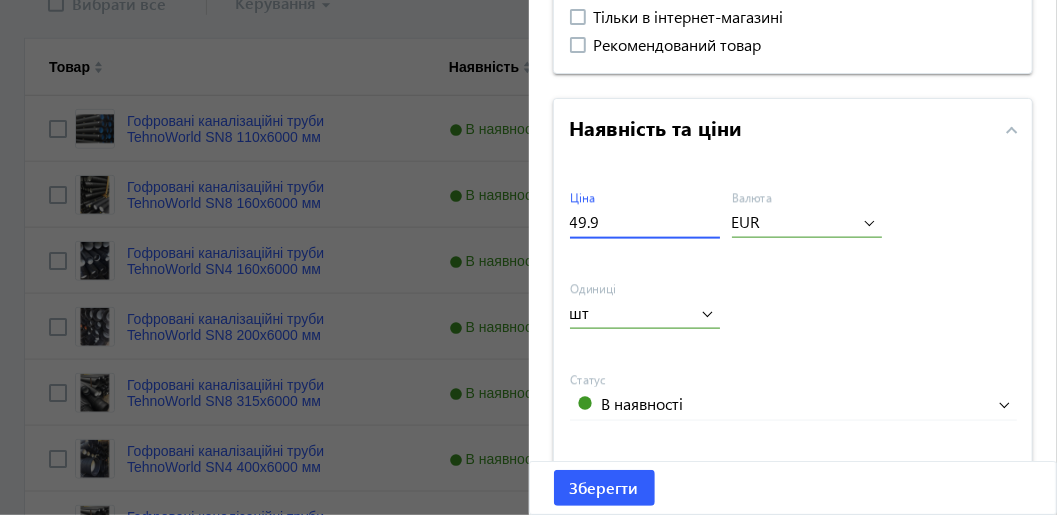 drag, startPoint x: 579, startPoint y: 225, endPoint x: 562, endPoint y: 224, distance: 17.029387 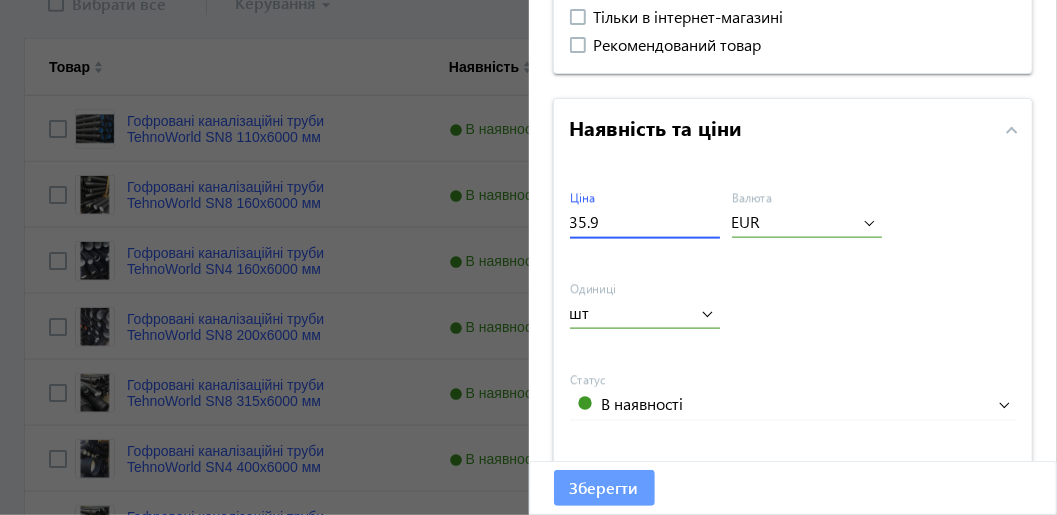 type on "35.9" 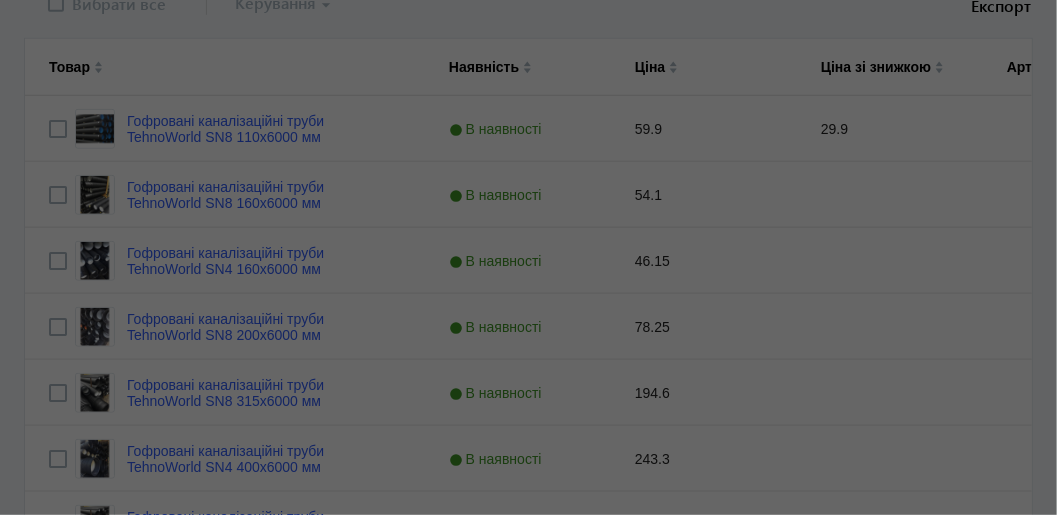 scroll, scrollTop: 0, scrollLeft: 0, axis: both 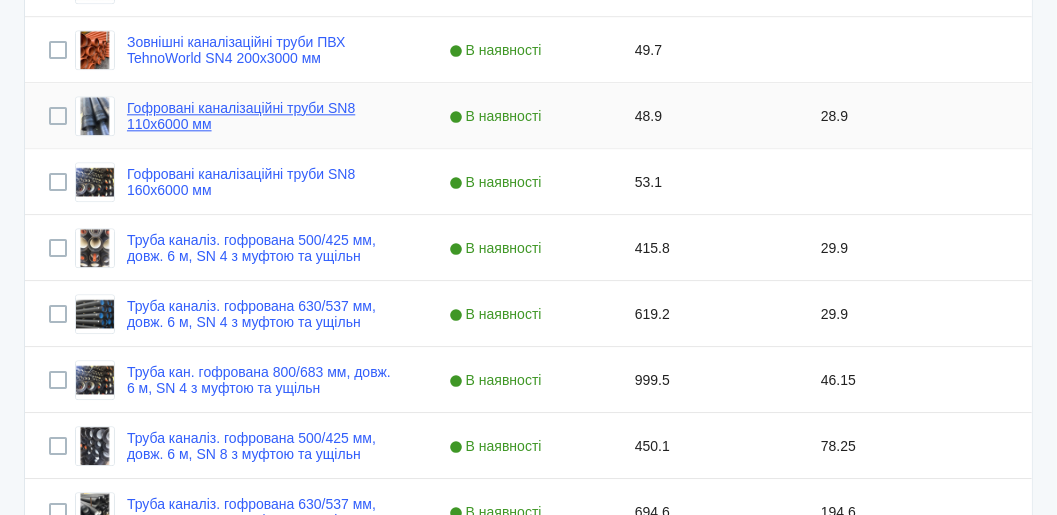 click on "Гофровані каналізаційні труби SN8 110x6000 мм" 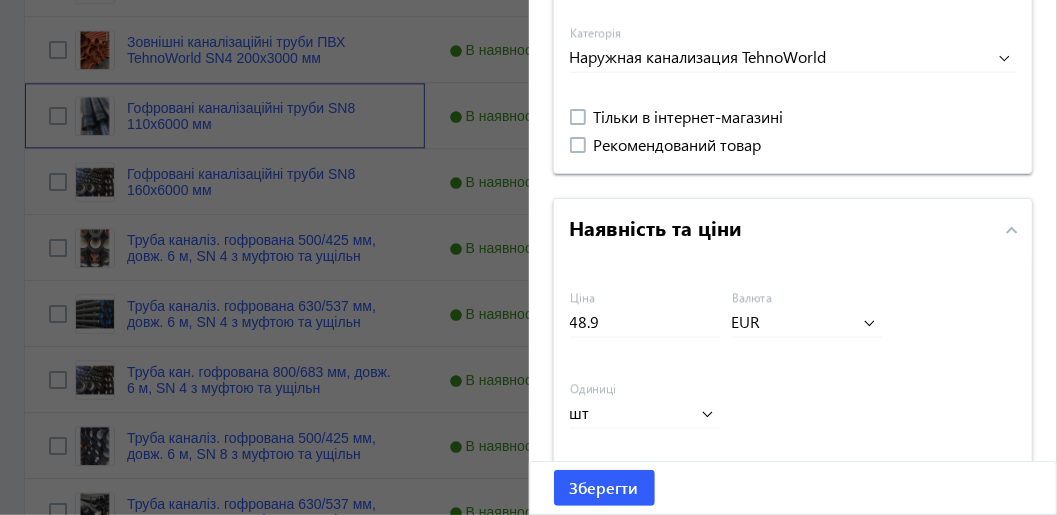 scroll, scrollTop: 800, scrollLeft: 0, axis: vertical 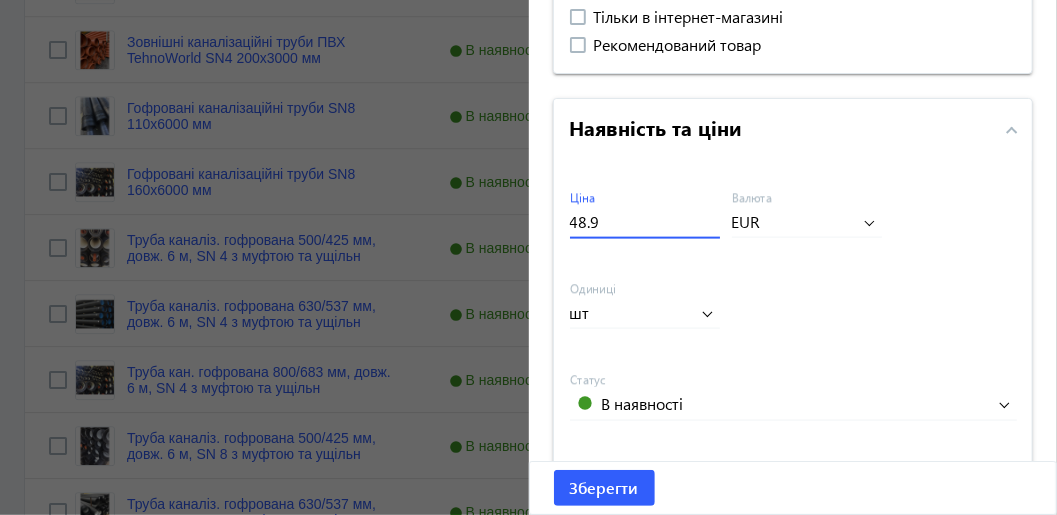 drag, startPoint x: 578, startPoint y: 224, endPoint x: 563, endPoint y: 224, distance: 15 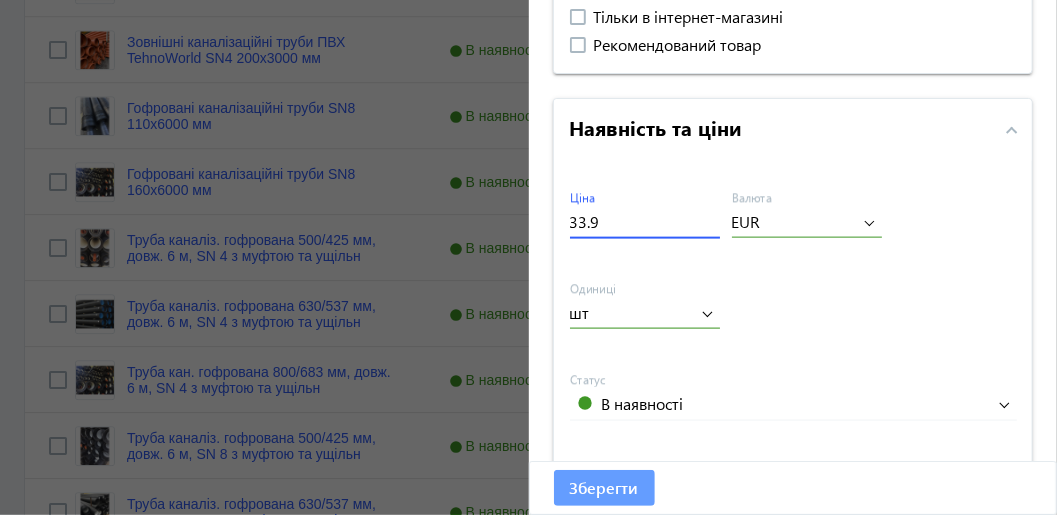 type on "33.9" 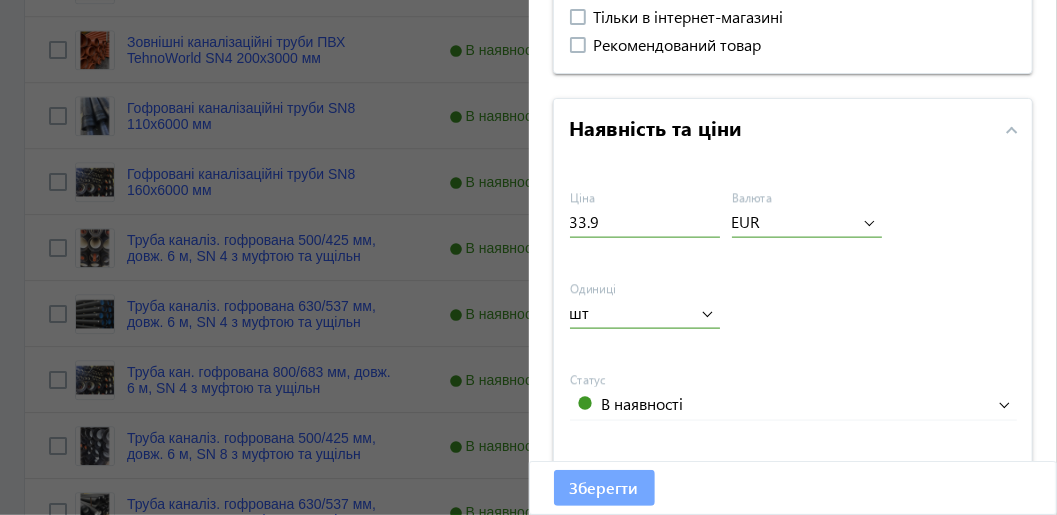 click on "Зберегти" 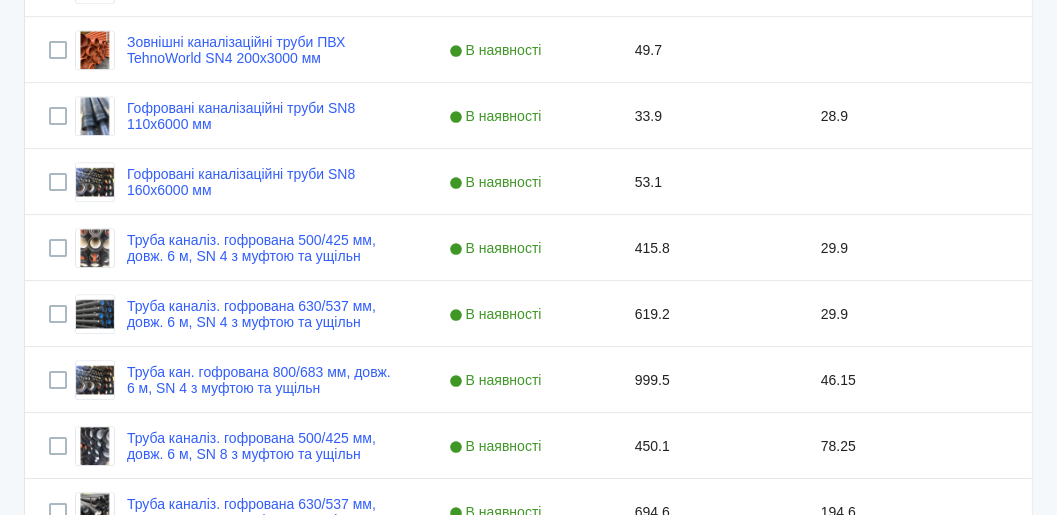 scroll, scrollTop: 0, scrollLeft: 0, axis: both 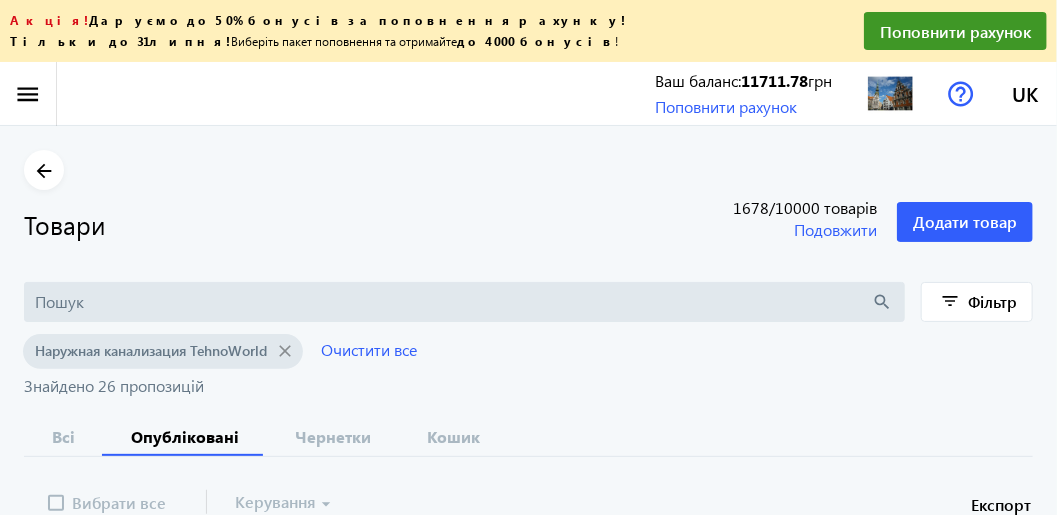 click on "arrow_back" 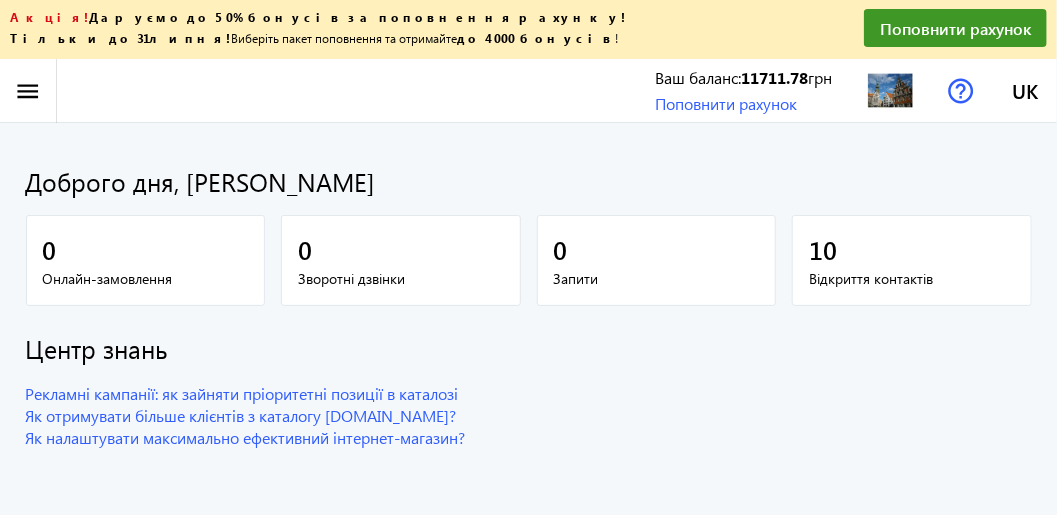 scroll, scrollTop: 4, scrollLeft: 0, axis: vertical 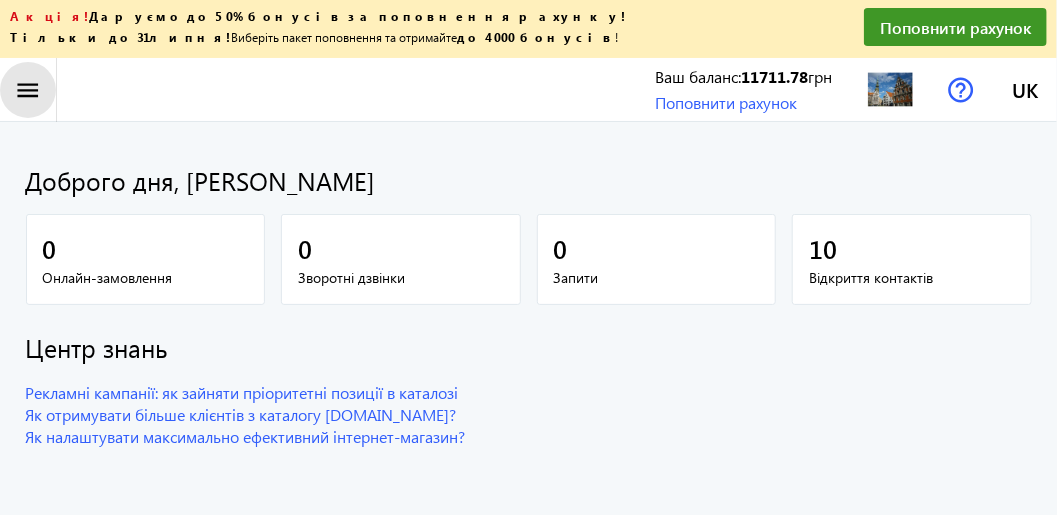 click on "menu" 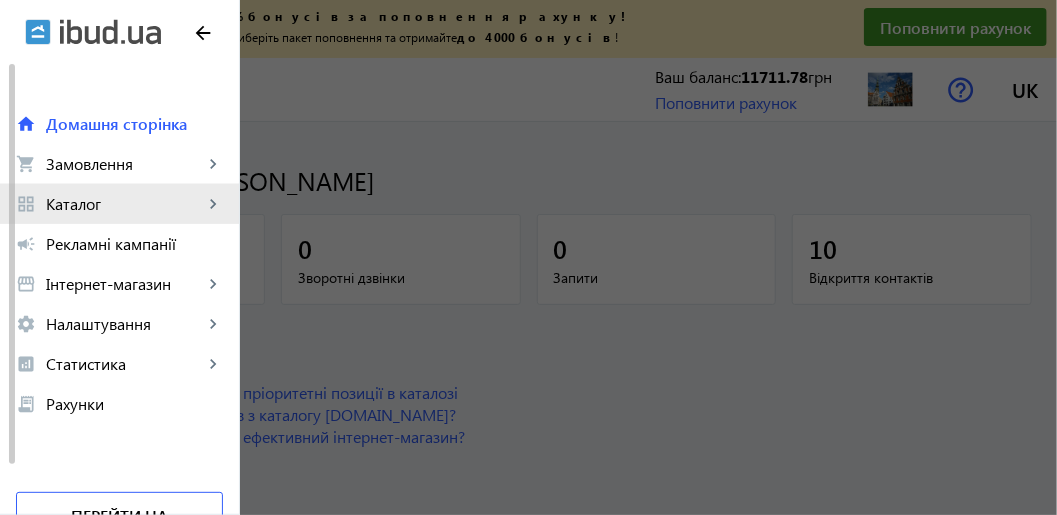 click on "Каталог" 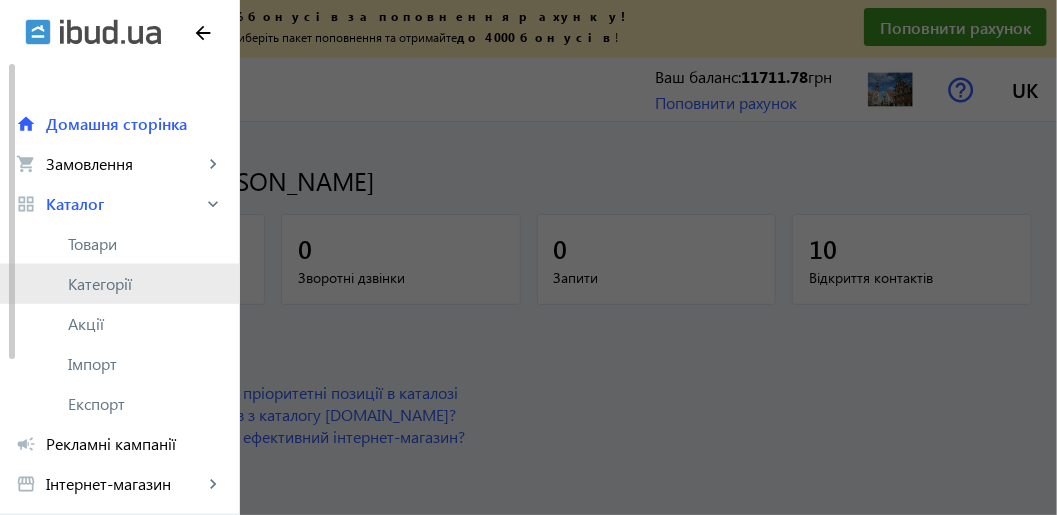 click on "Категорії" 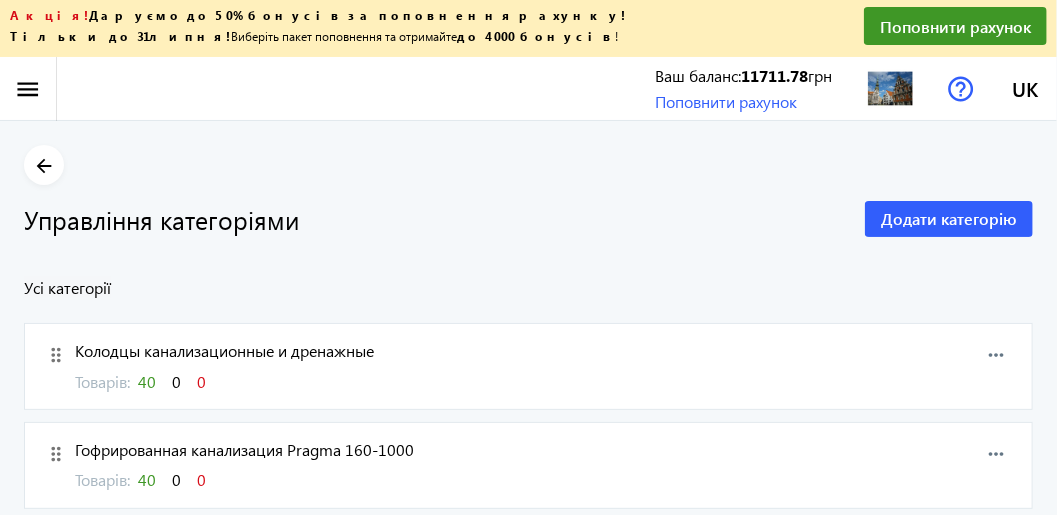 scroll, scrollTop: 0, scrollLeft: 0, axis: both 